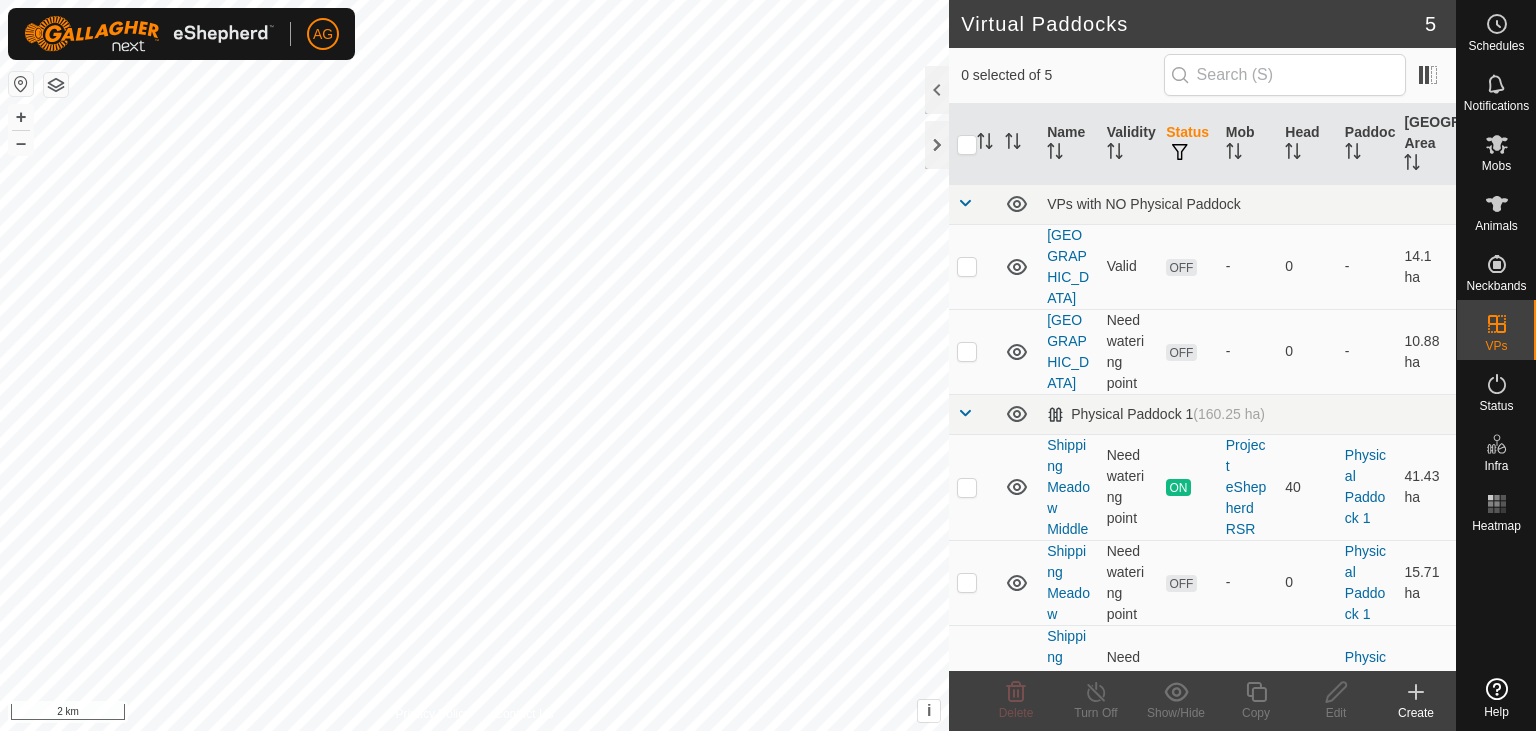 scroll, scrollTop: 0, scrollLeft: 0, axis: both 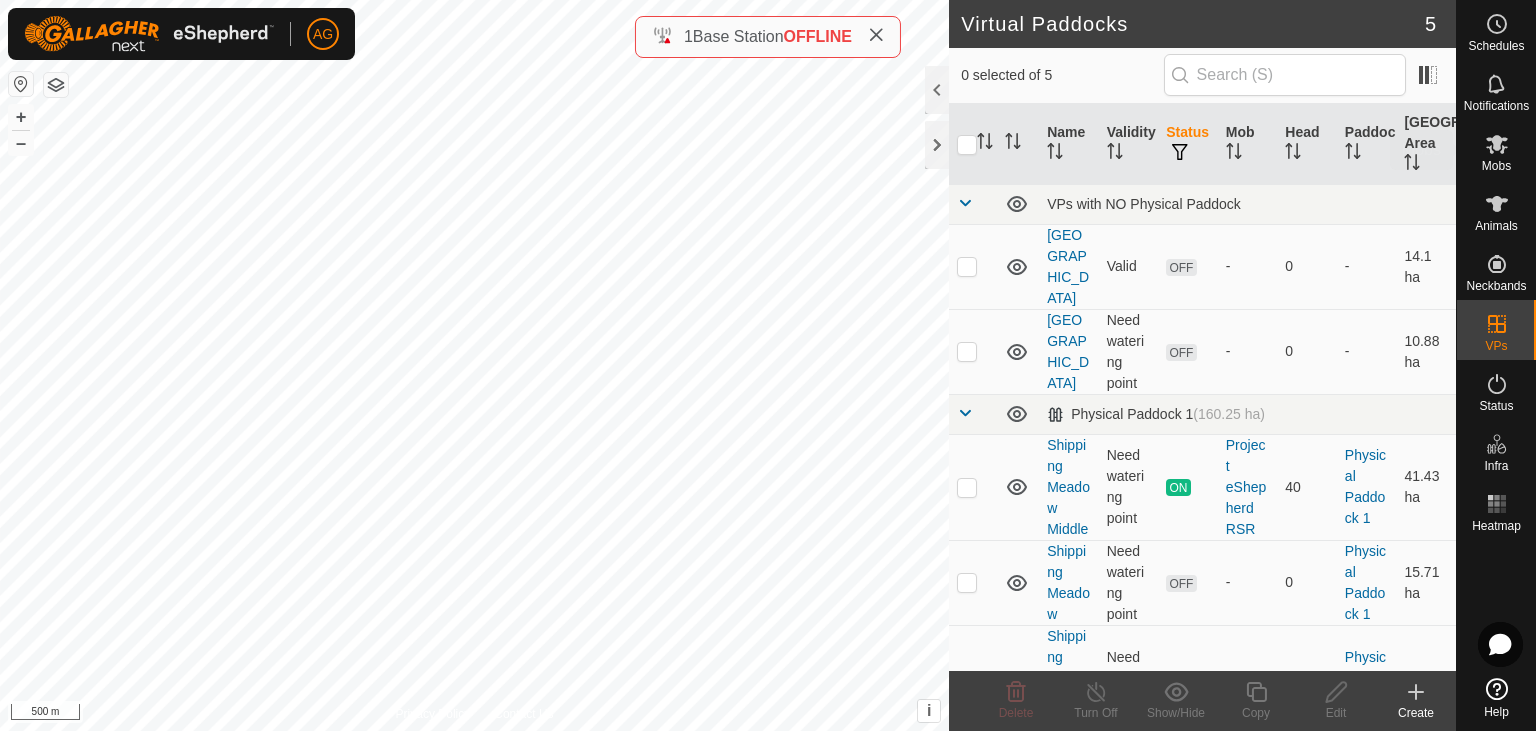 click 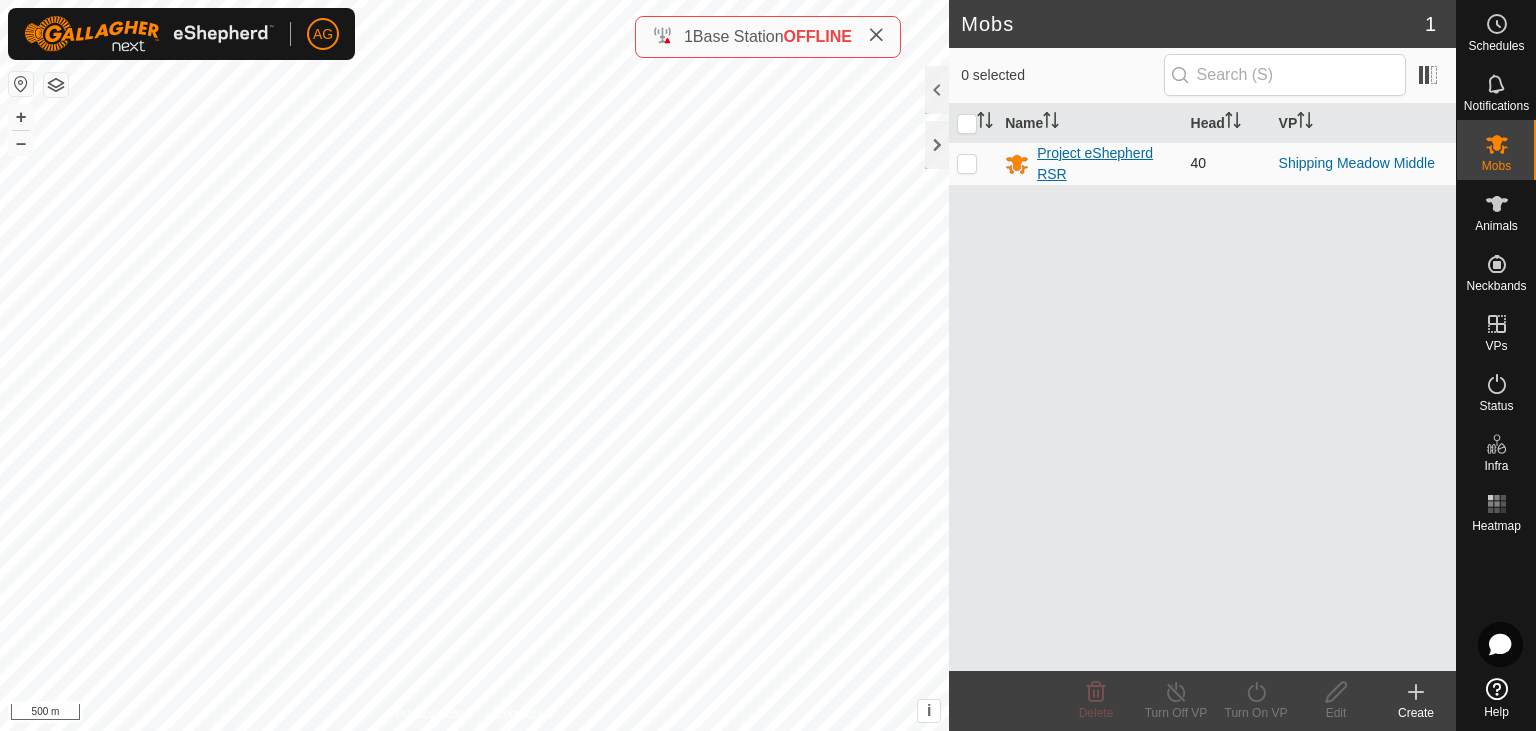 click on "Project eShepherd RSR" at bounding box center (1105, 164) 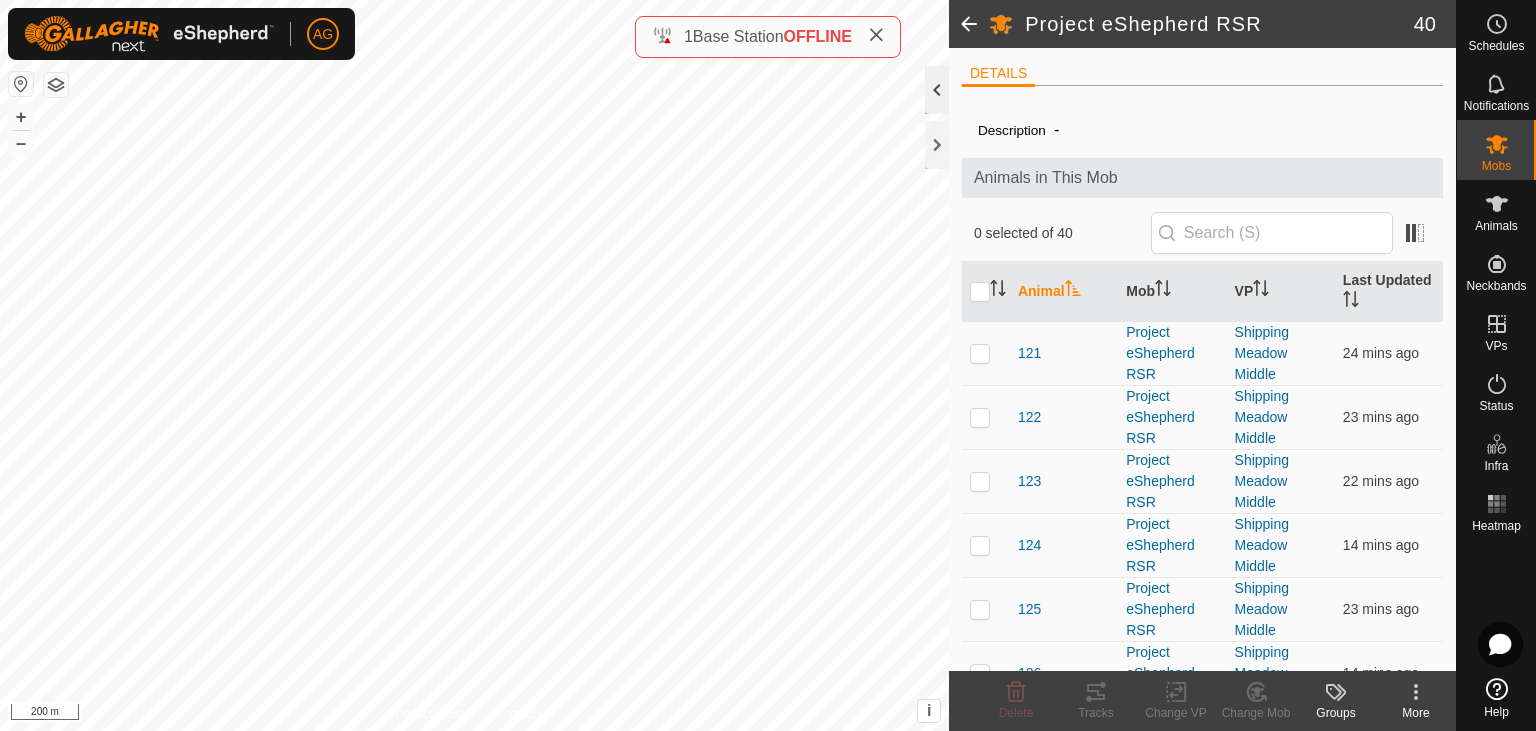 click 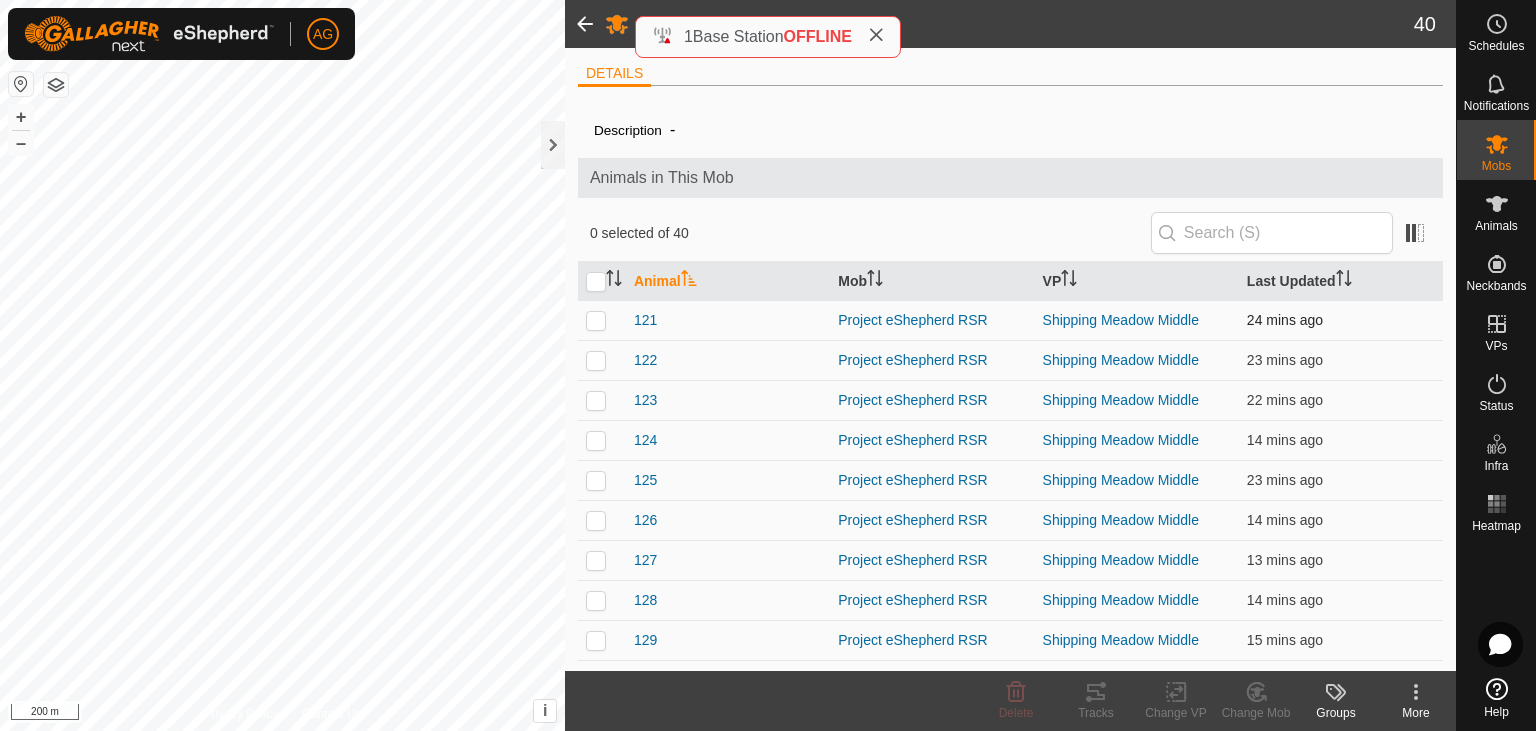 click at bounding box center [596, 320] 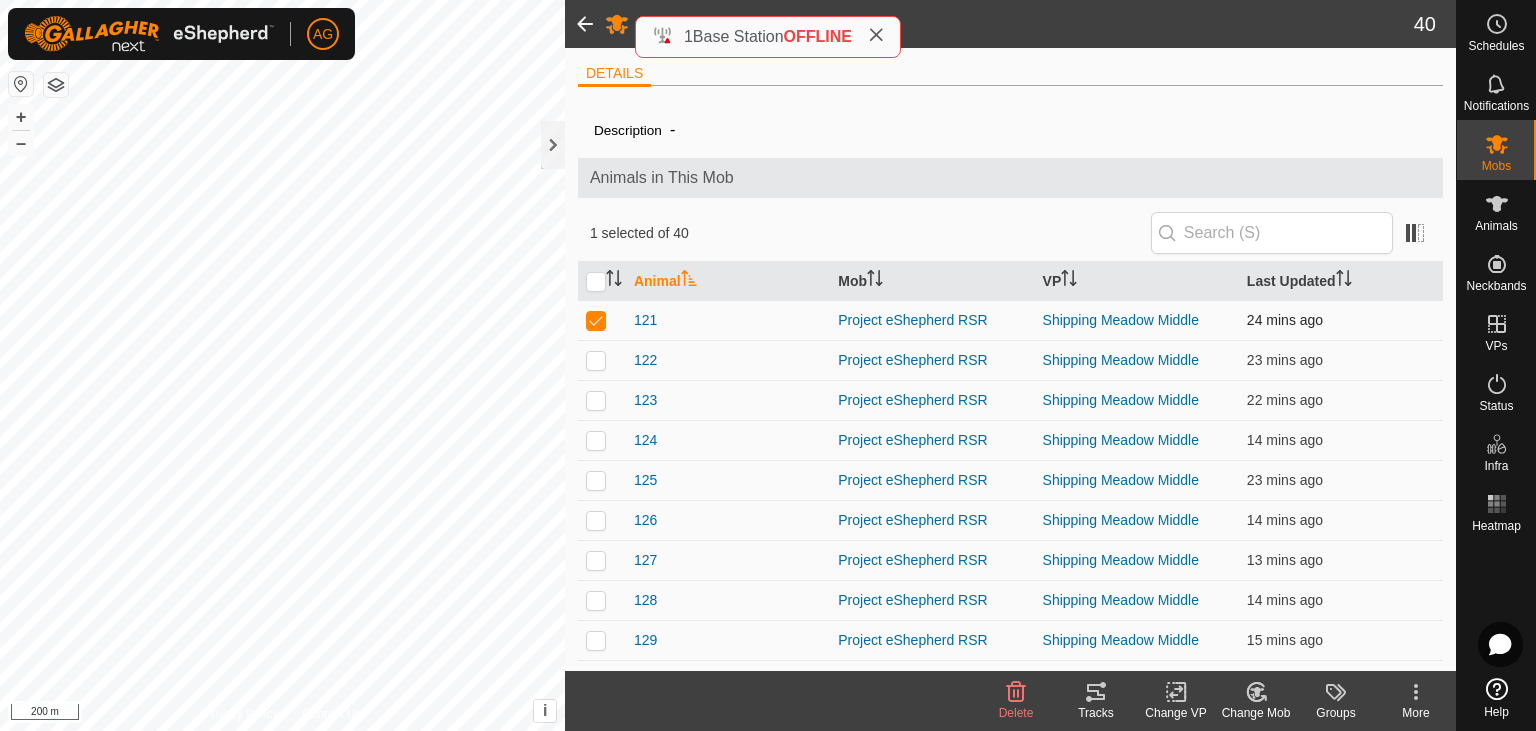 click at bounding box center (596, 320) 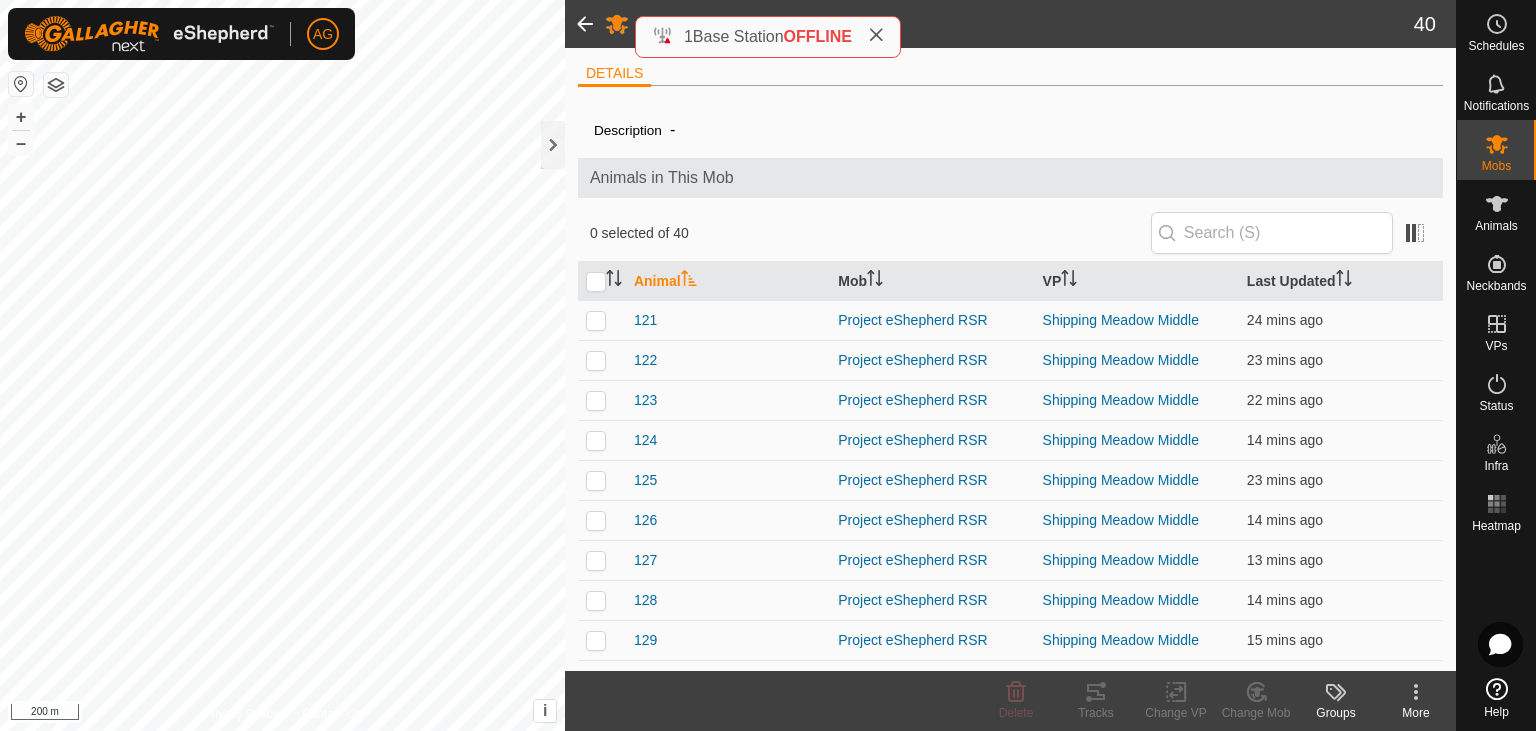 click 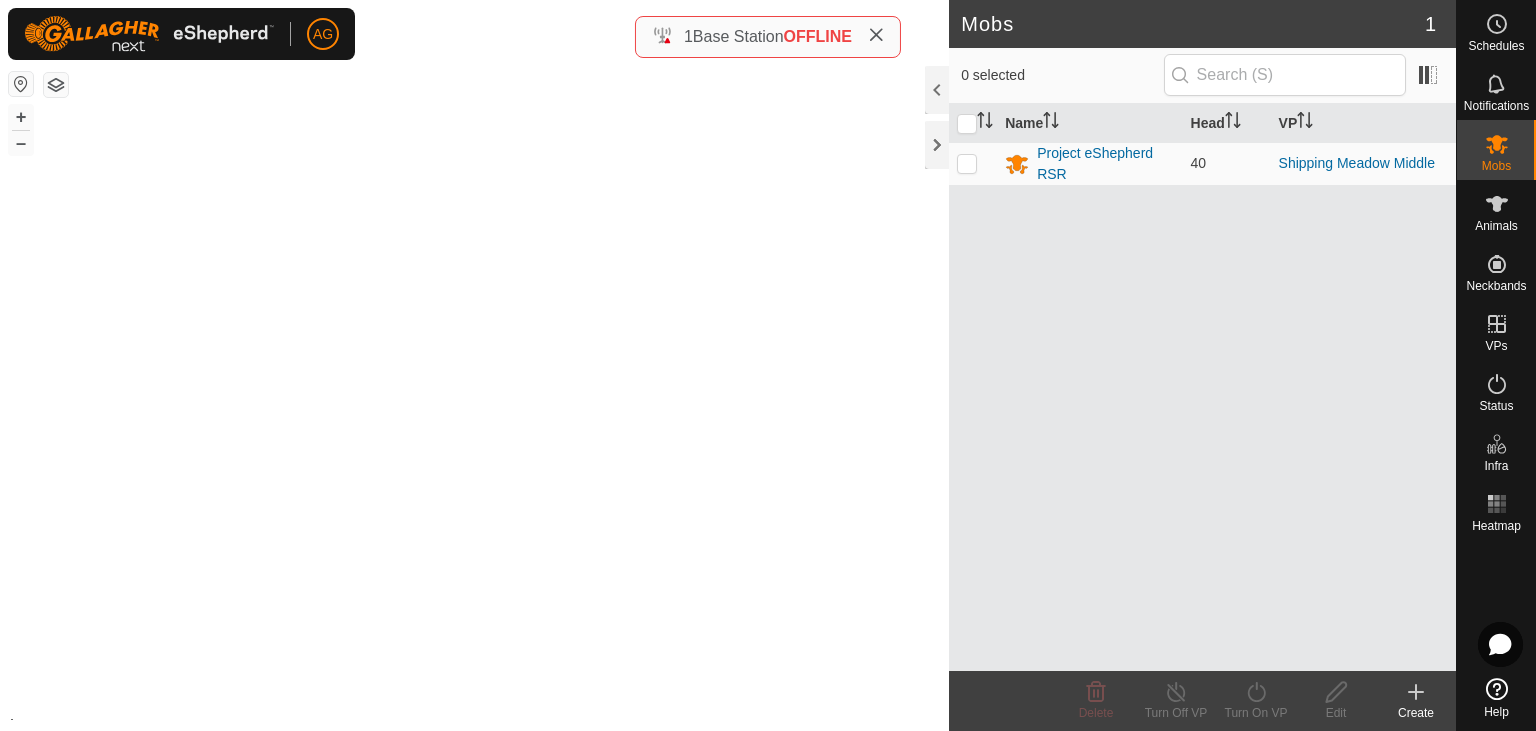 click 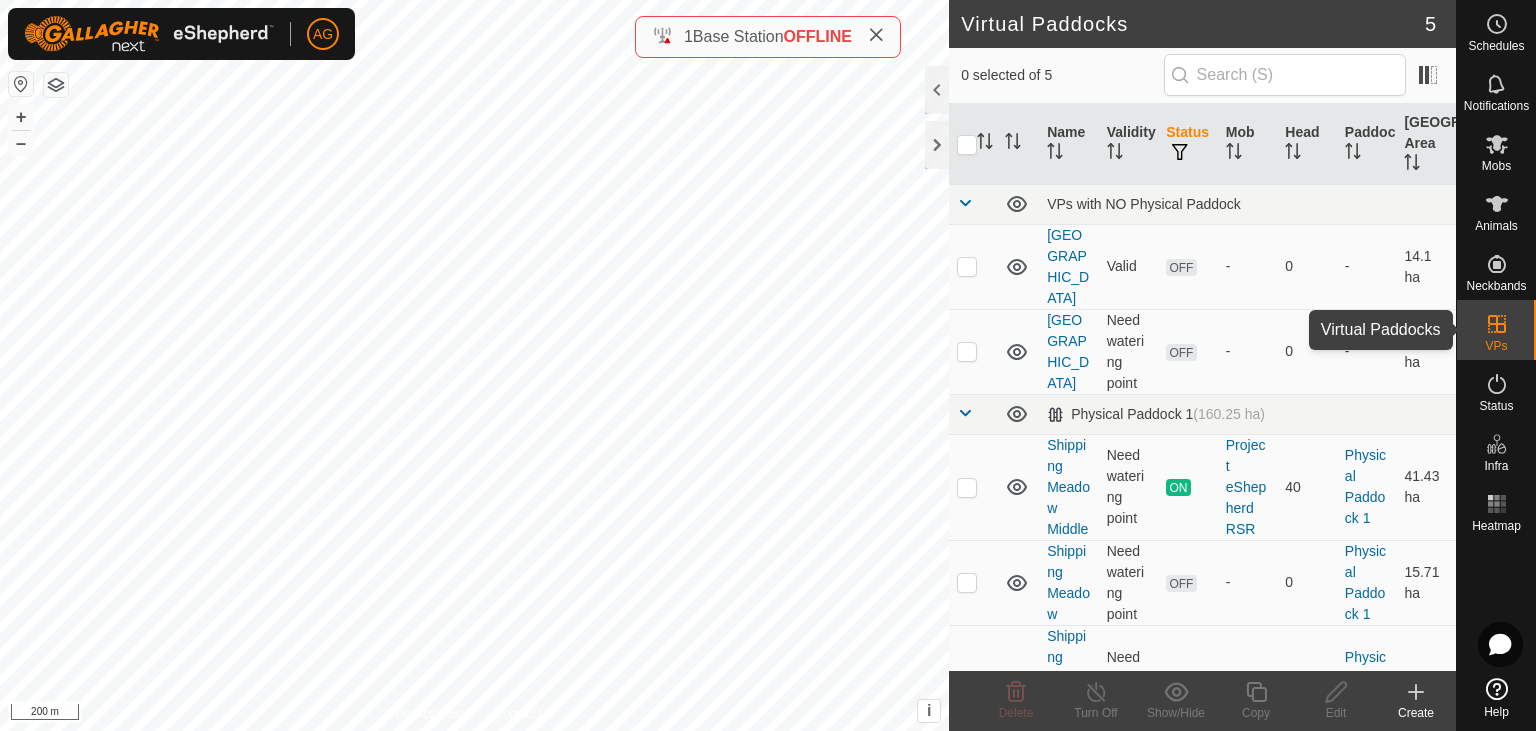 click 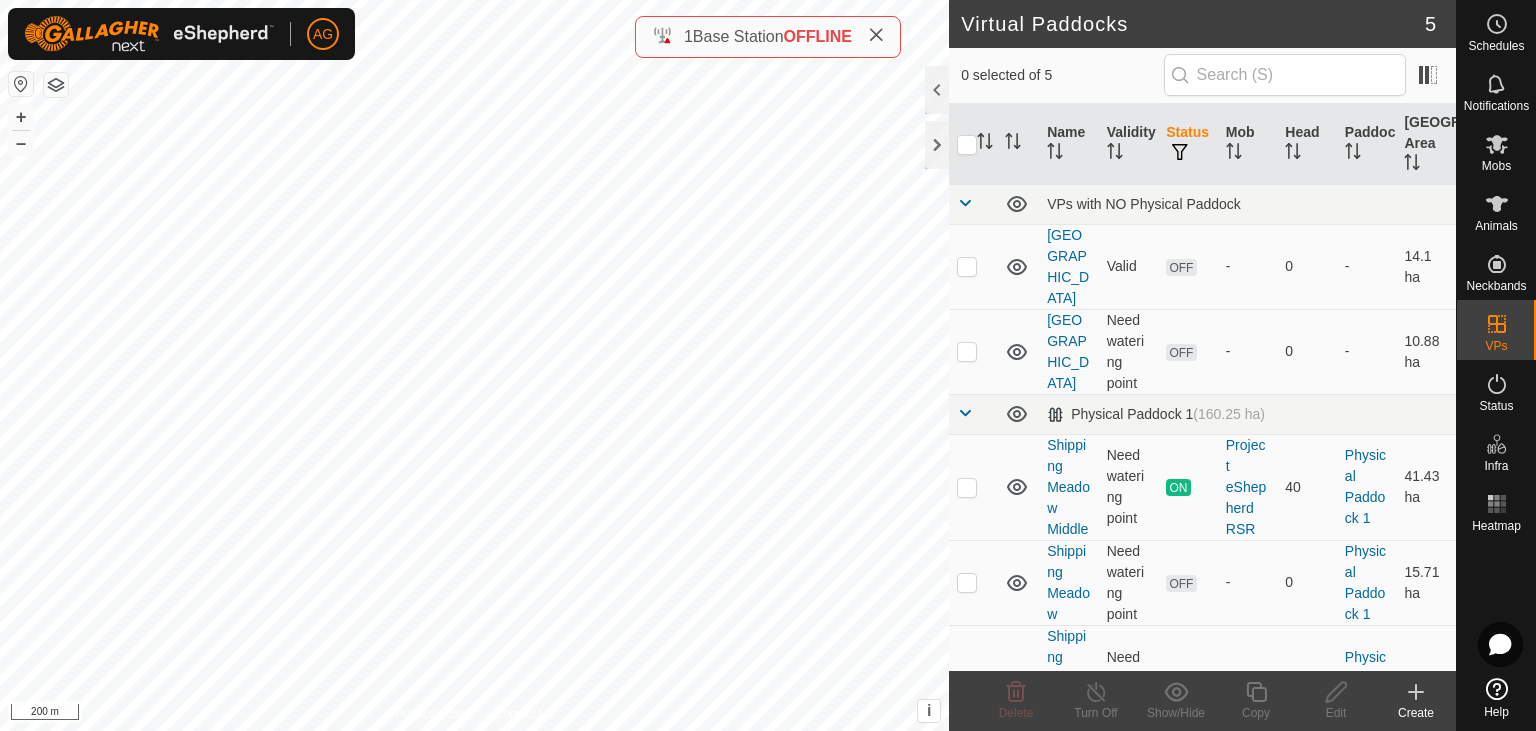 click 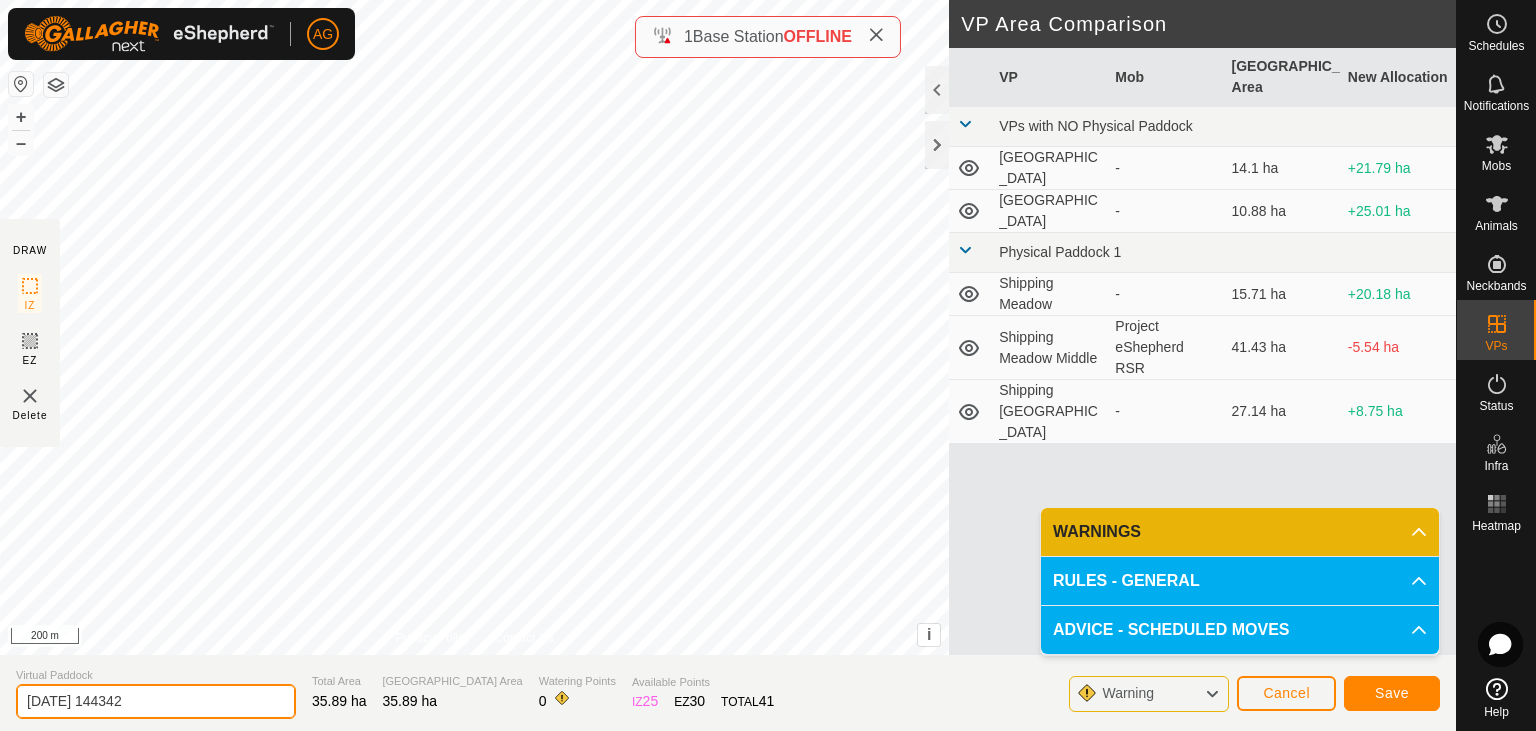 drag, startPoint x: 167, startPoint y: 711, endPoint x: 4, endPoint y: 697, distance: 163.60013 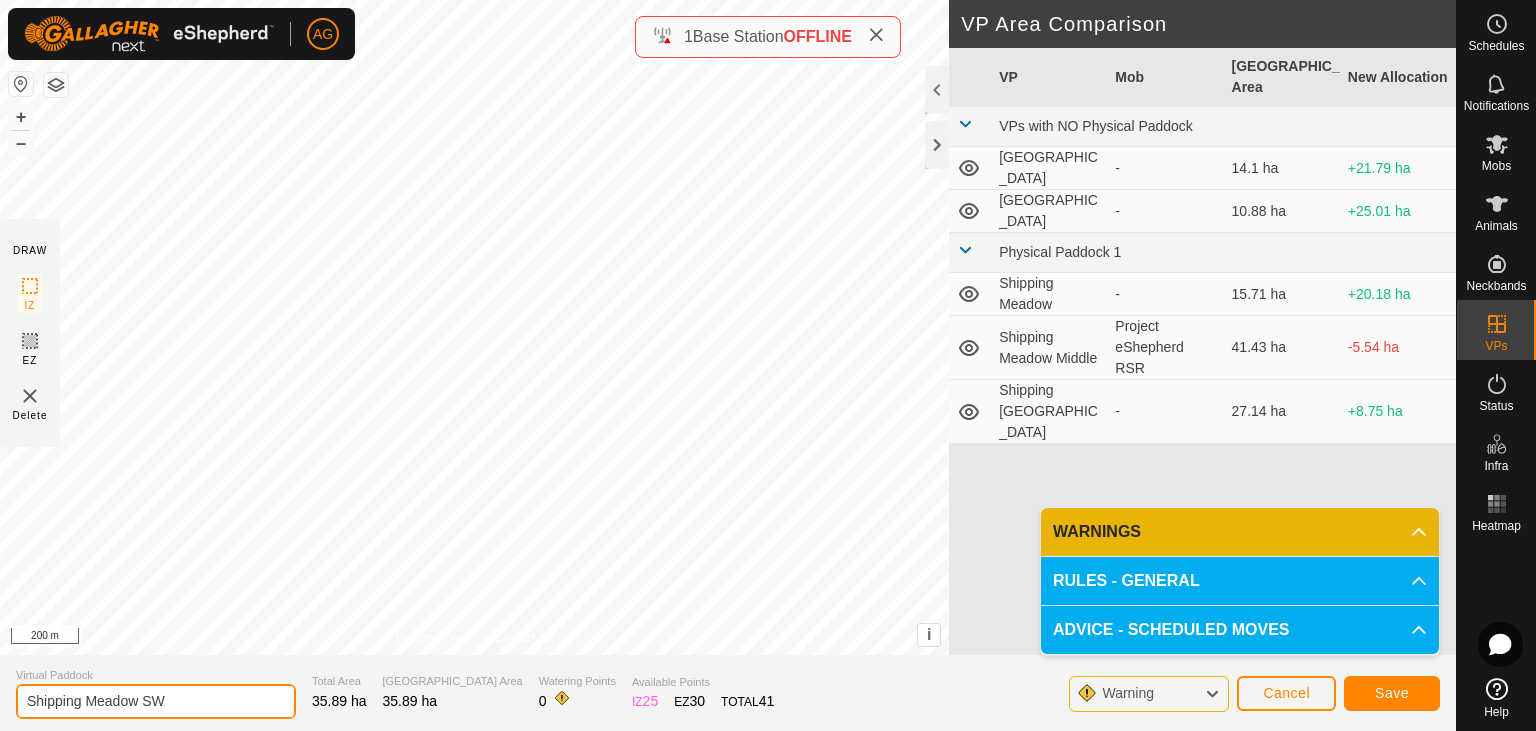 type on "Shipping Meadow SW" 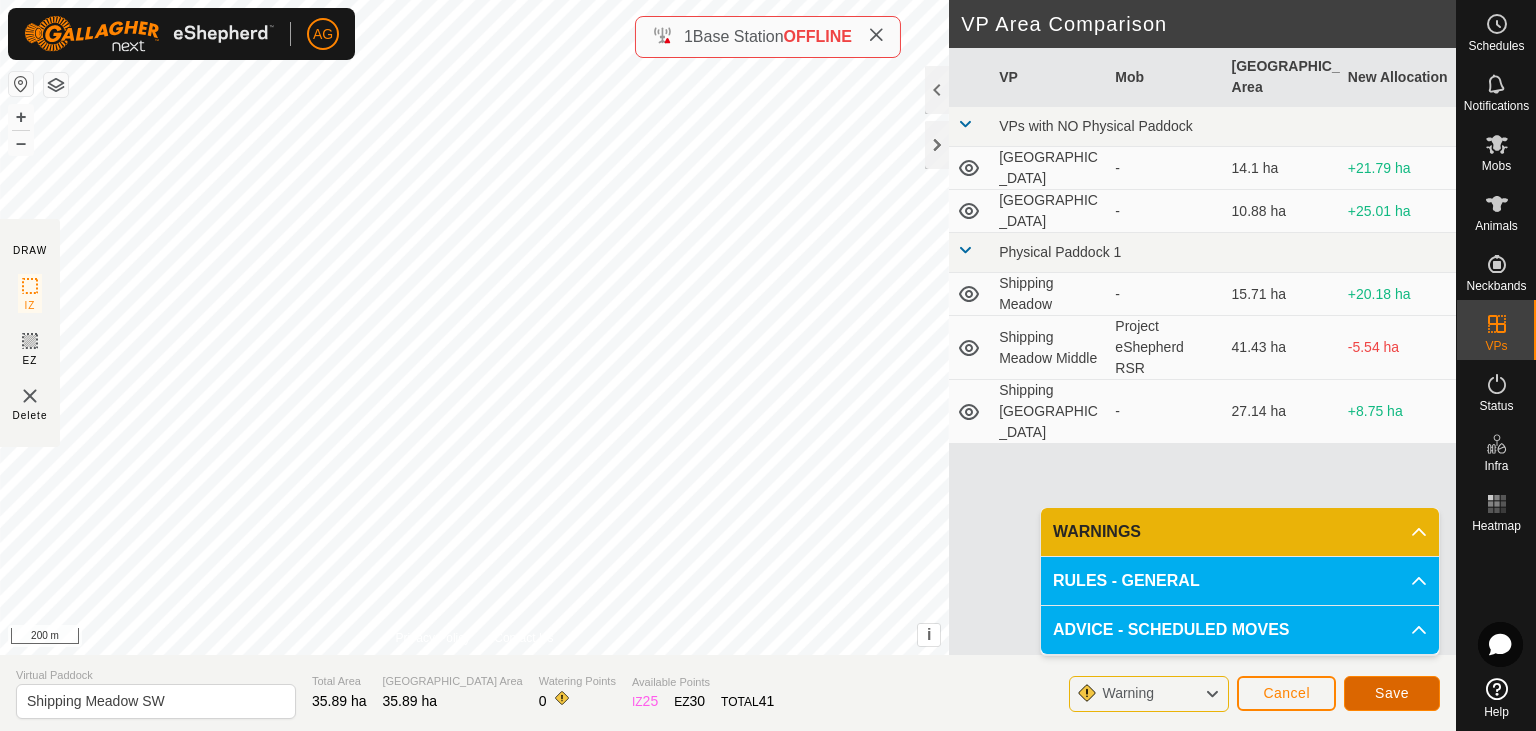 click on "Save" 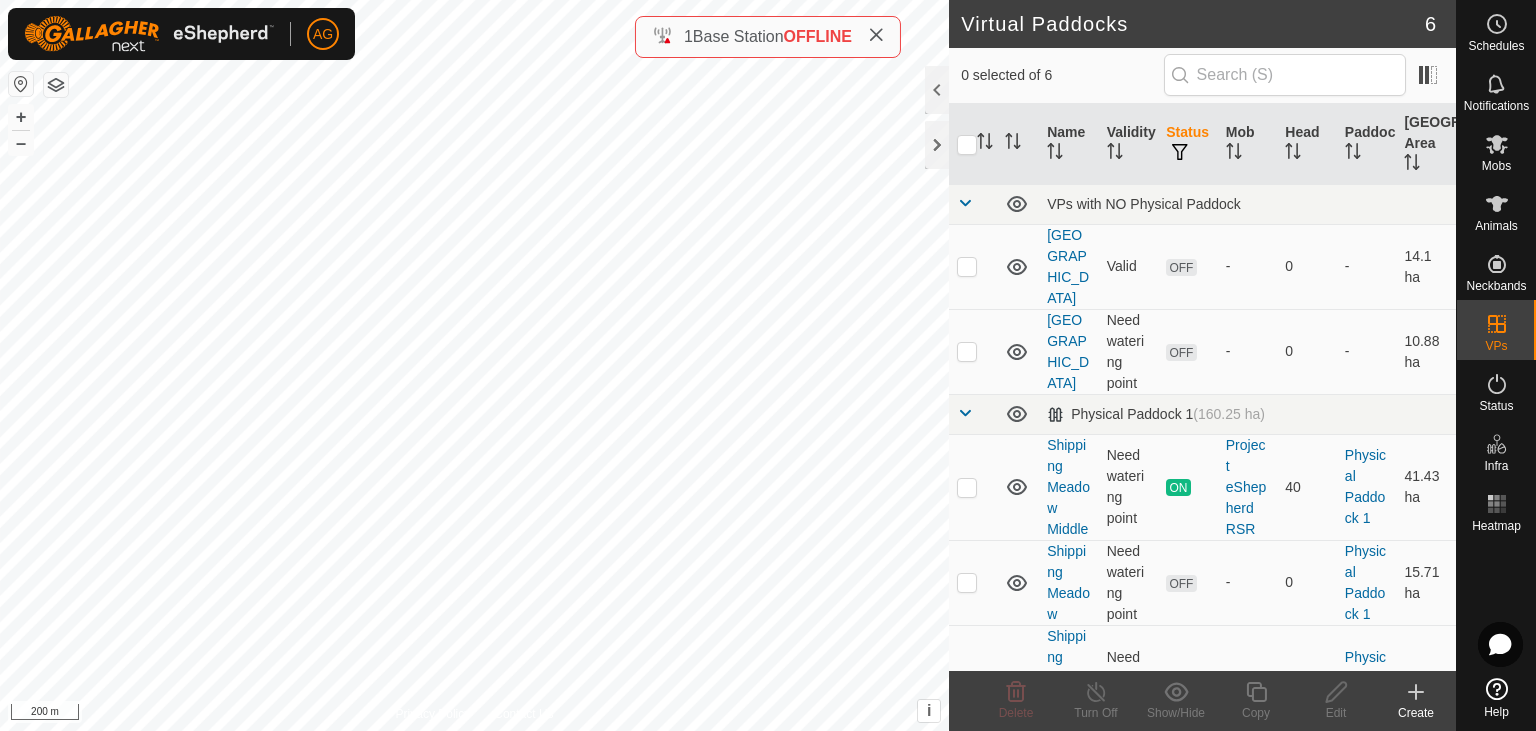 scroll, scrollTop: 102, scrollLeft: 0, axis: vertical 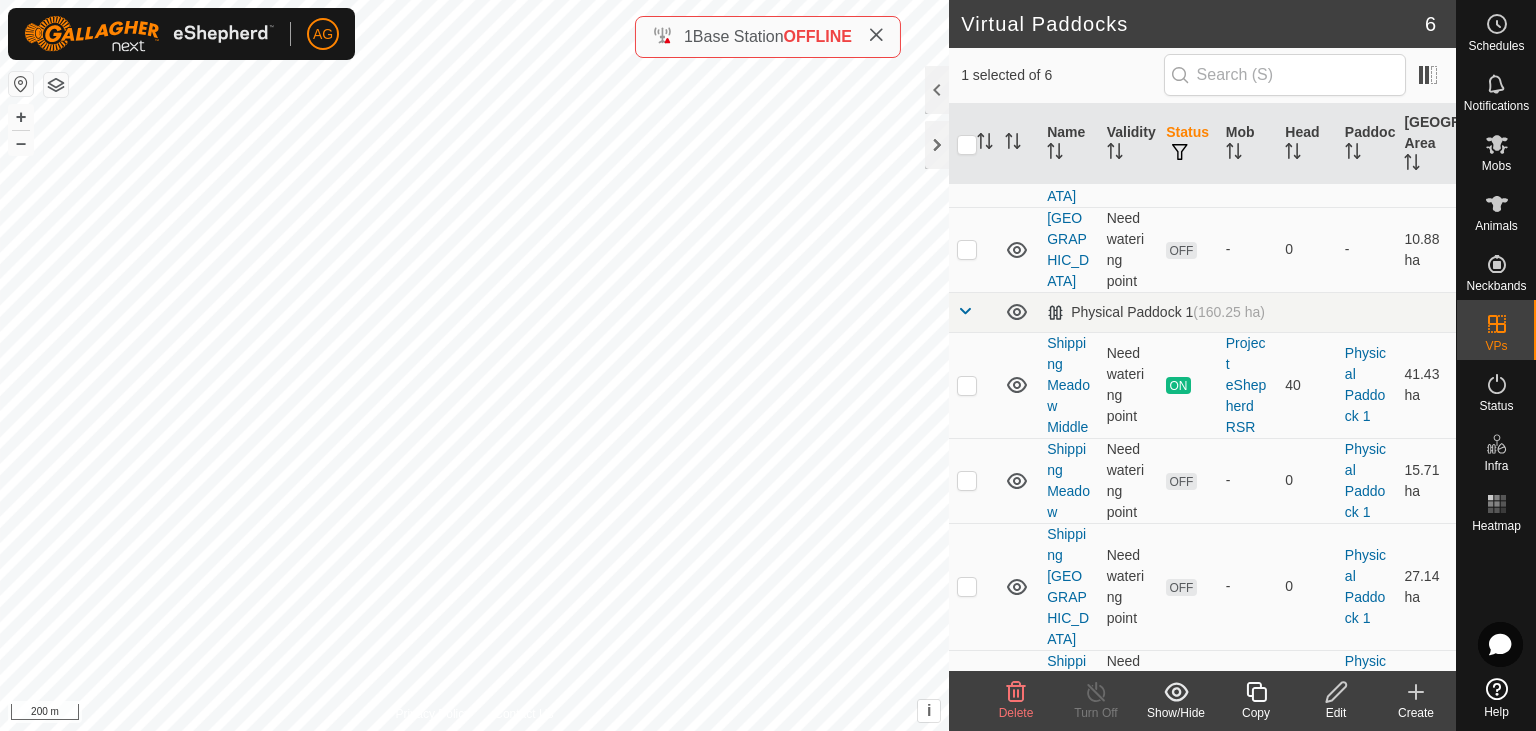 checkbox on "true" 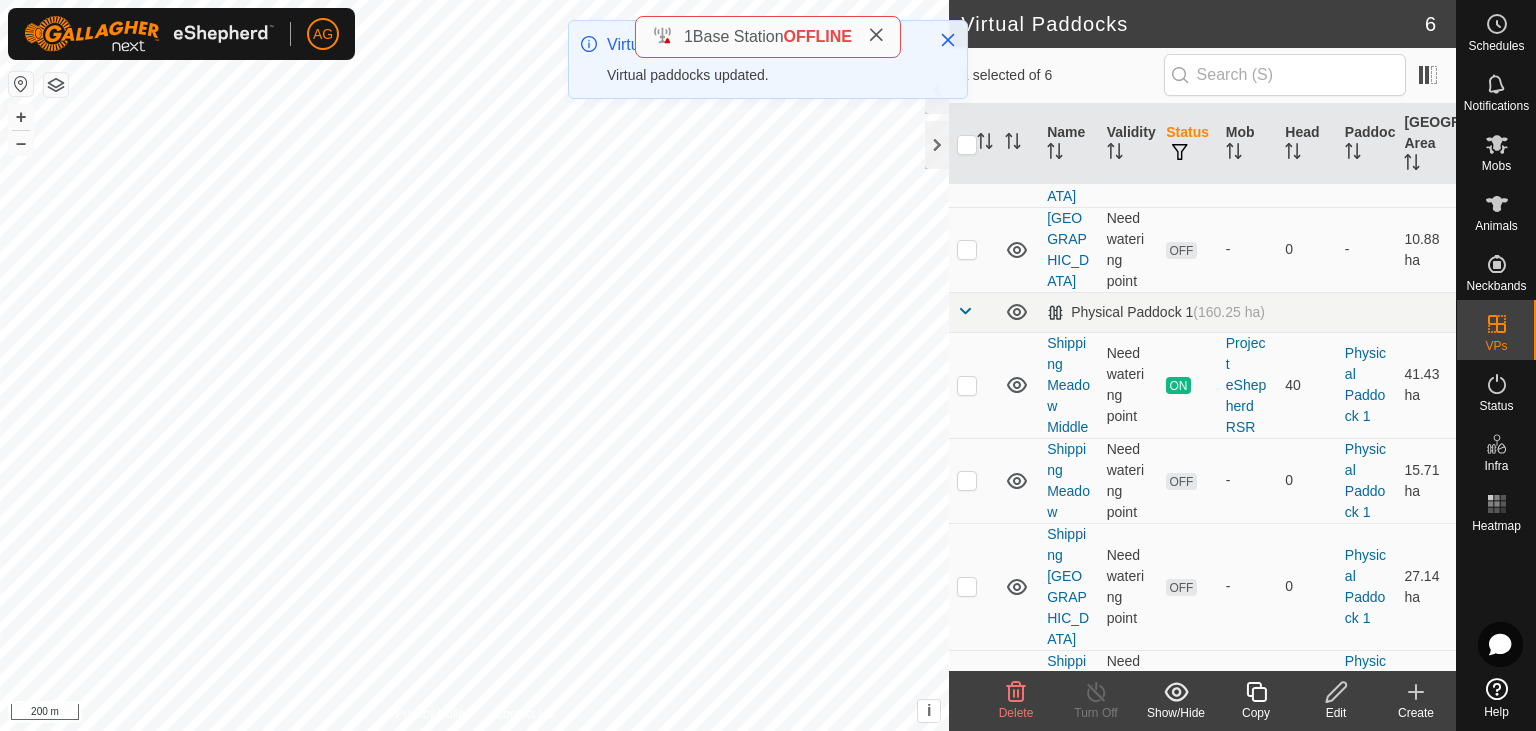 scroll, scrollTop: 0, scrollLeft: 0, axis: both 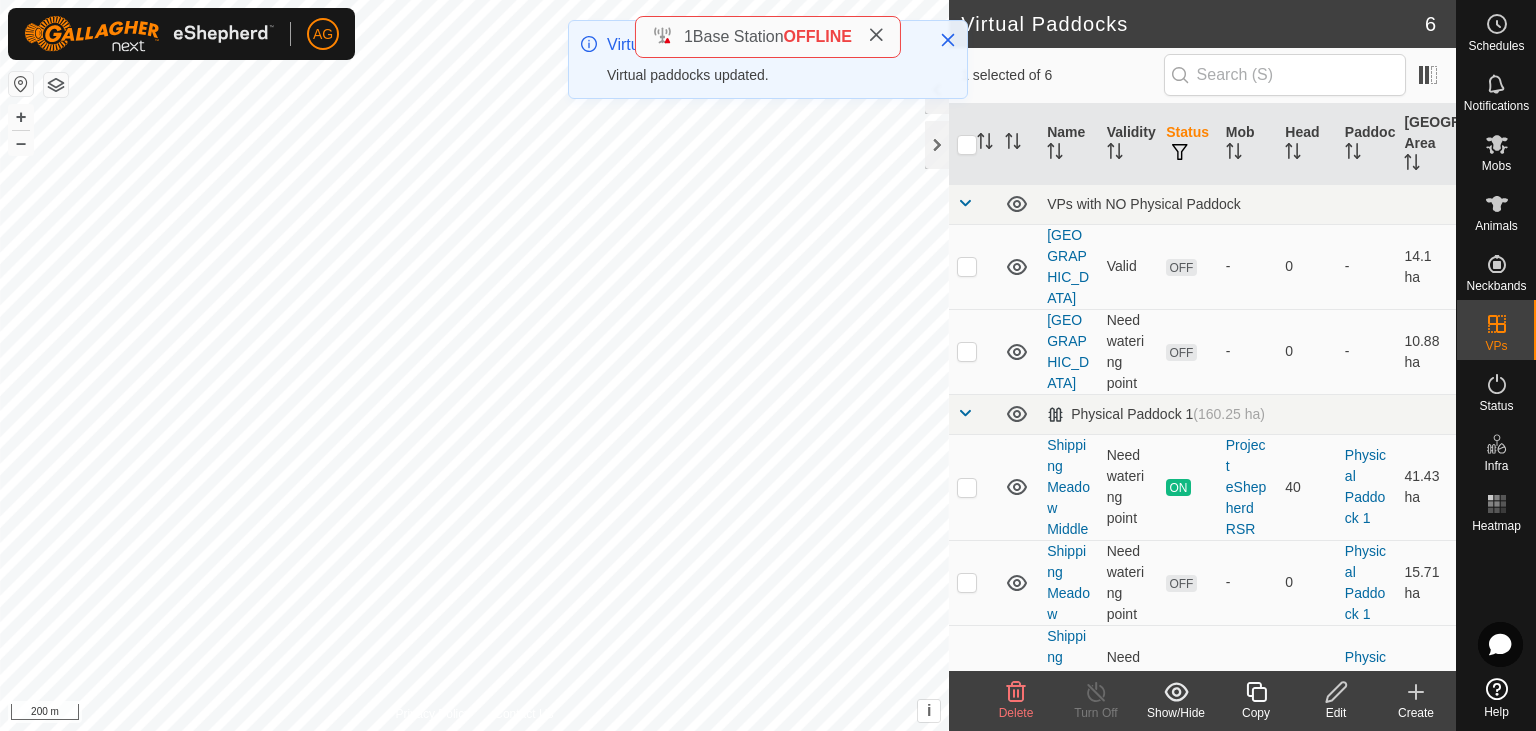 click on "Shipping Meadow NW" at bounding box center (1069, 688) 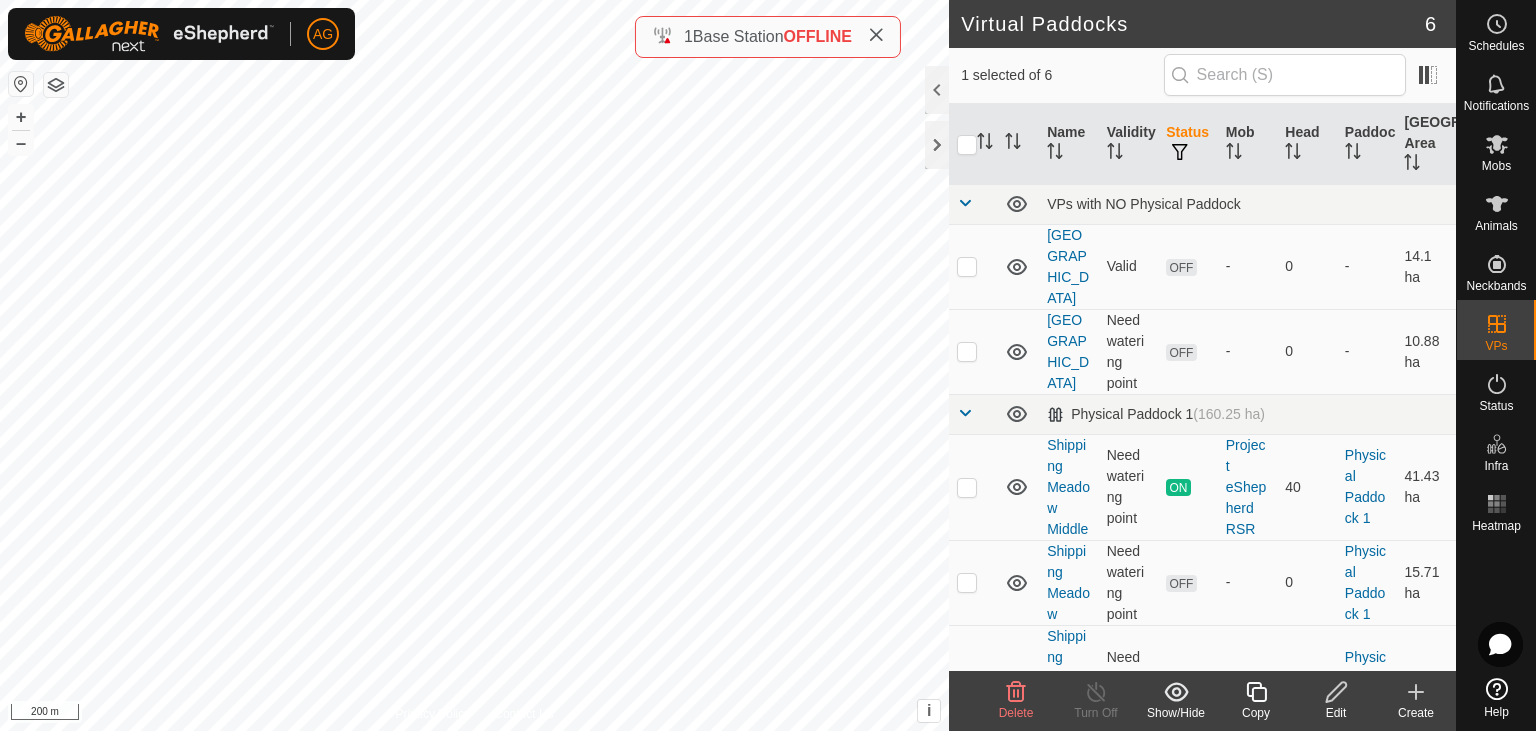 click at bounding box center (967, 689) 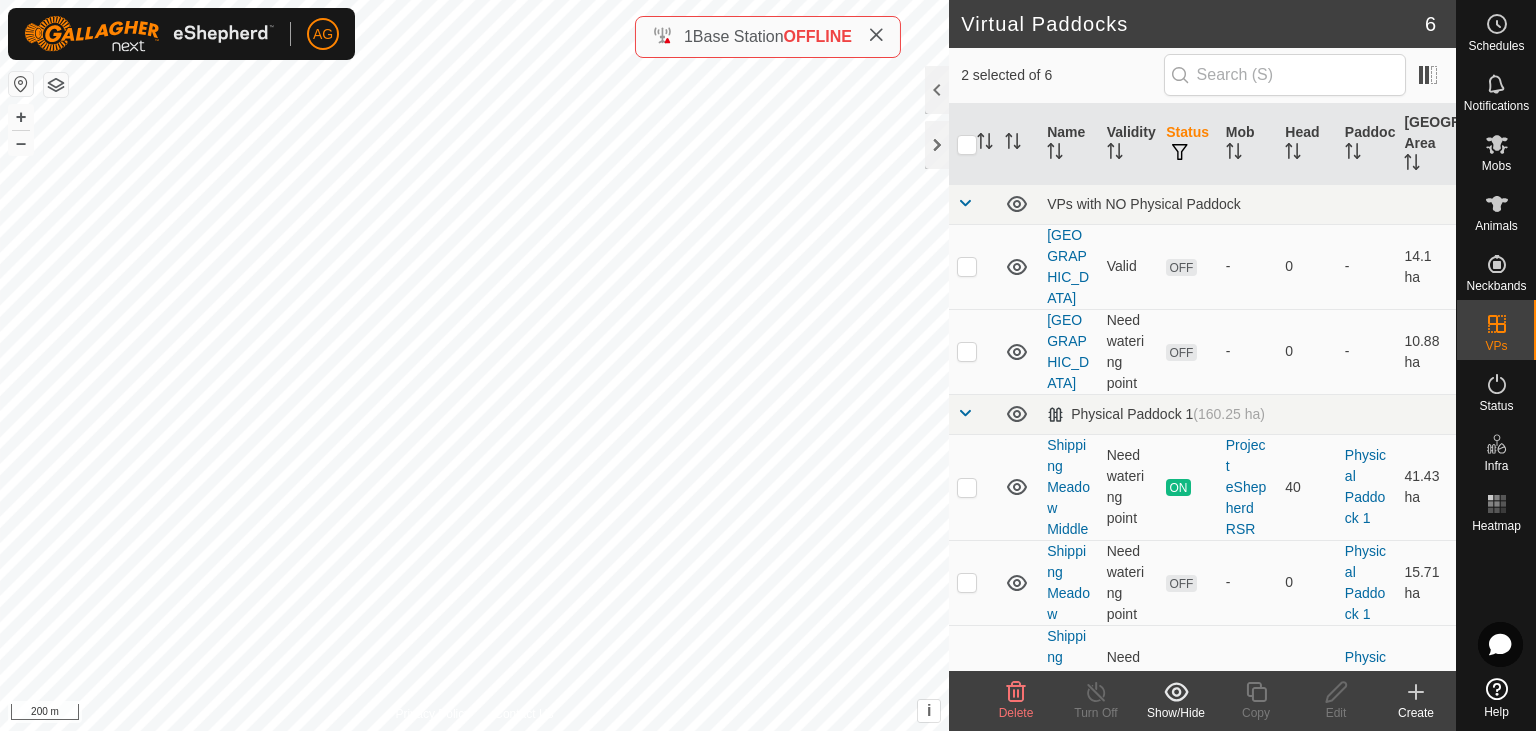scroll, scrollTop: 102, scrollLeft: 0, axis: vertical 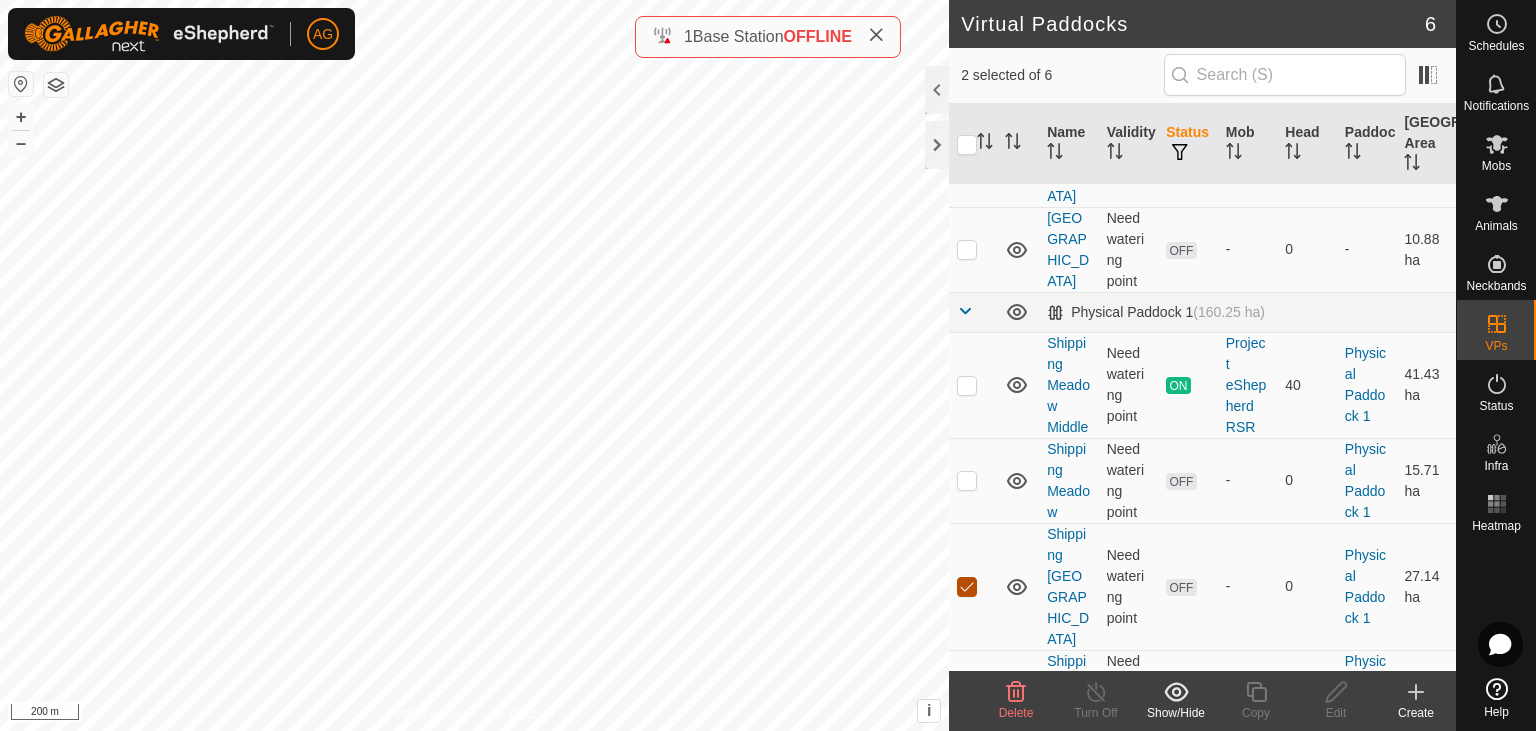 click at bounding box center (967, 587) 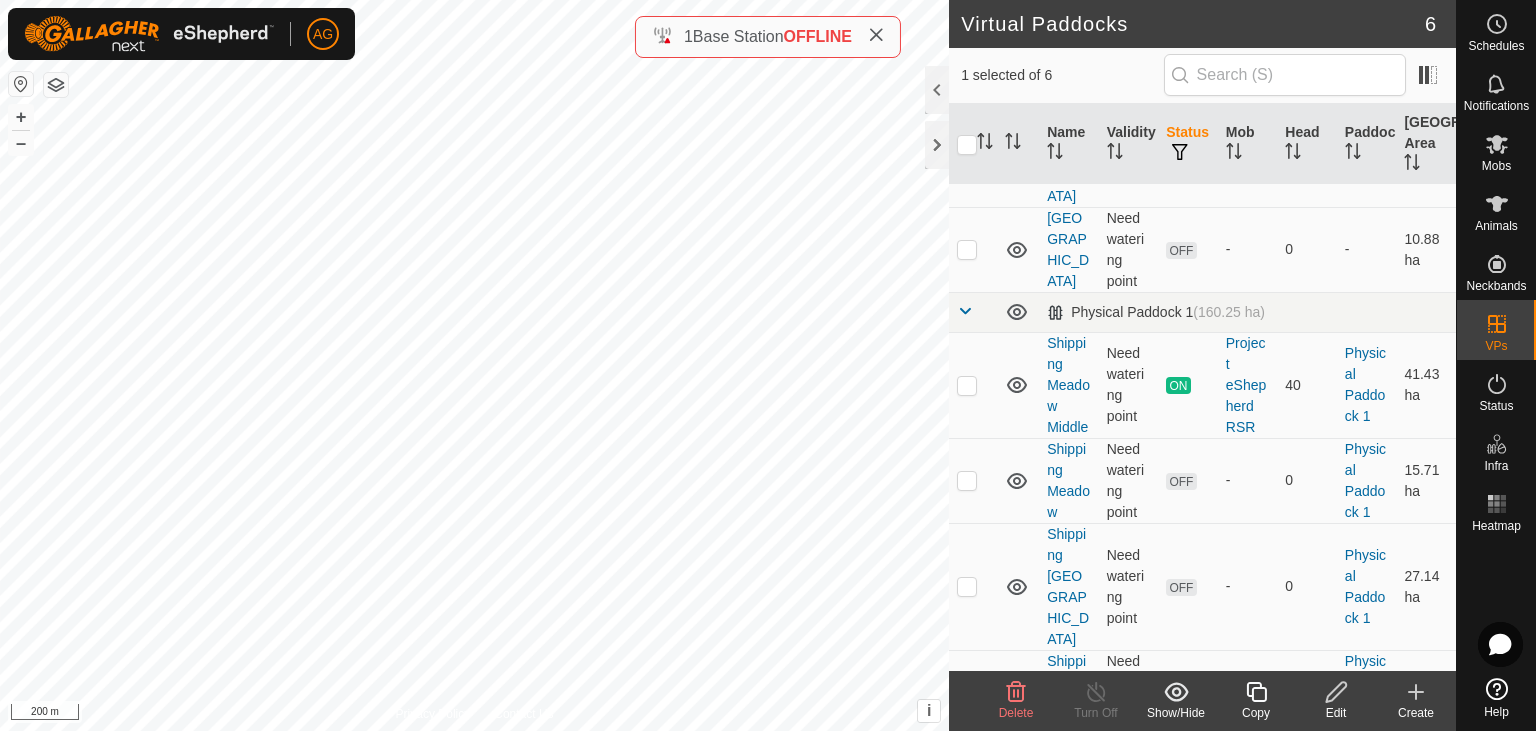click on "Turn Off" 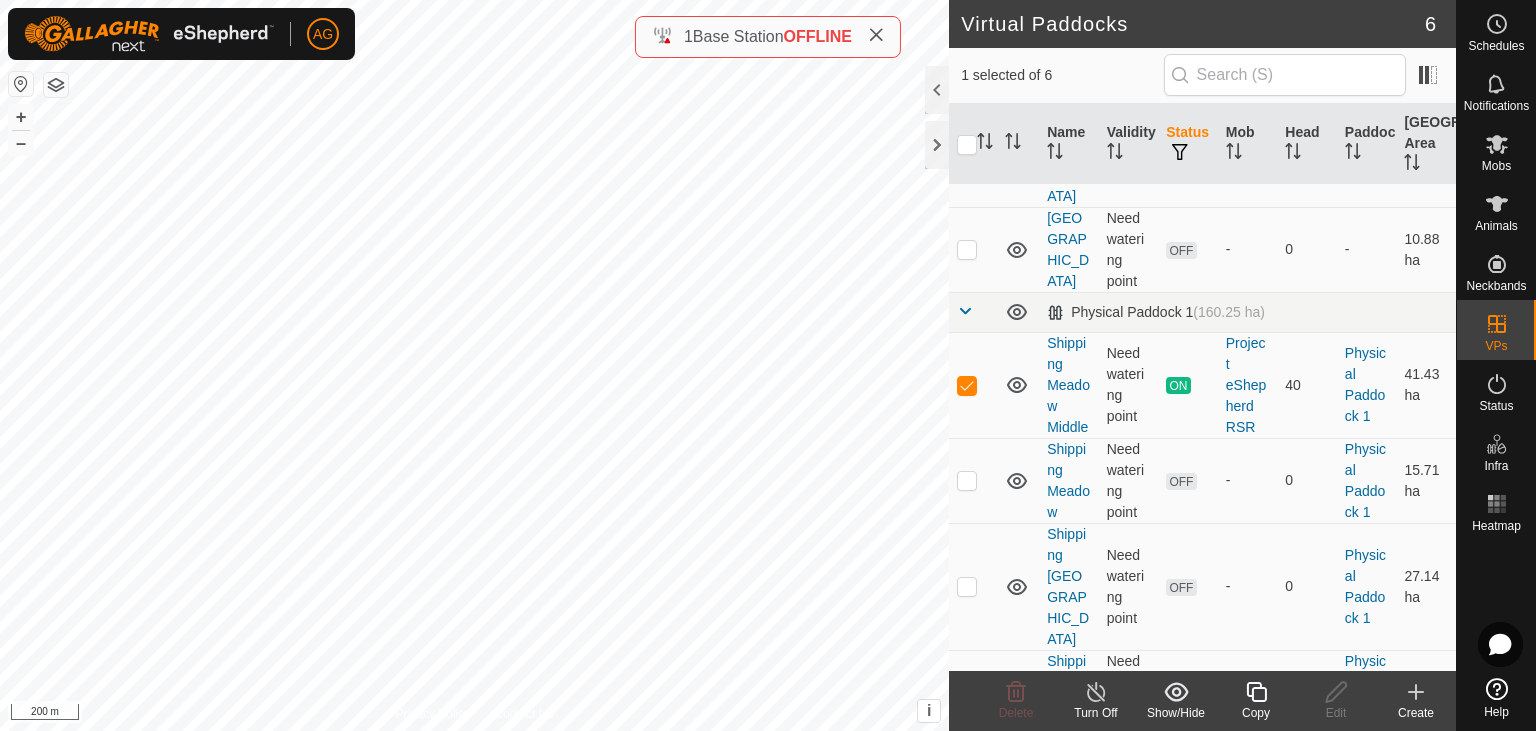 checkbox on "true" 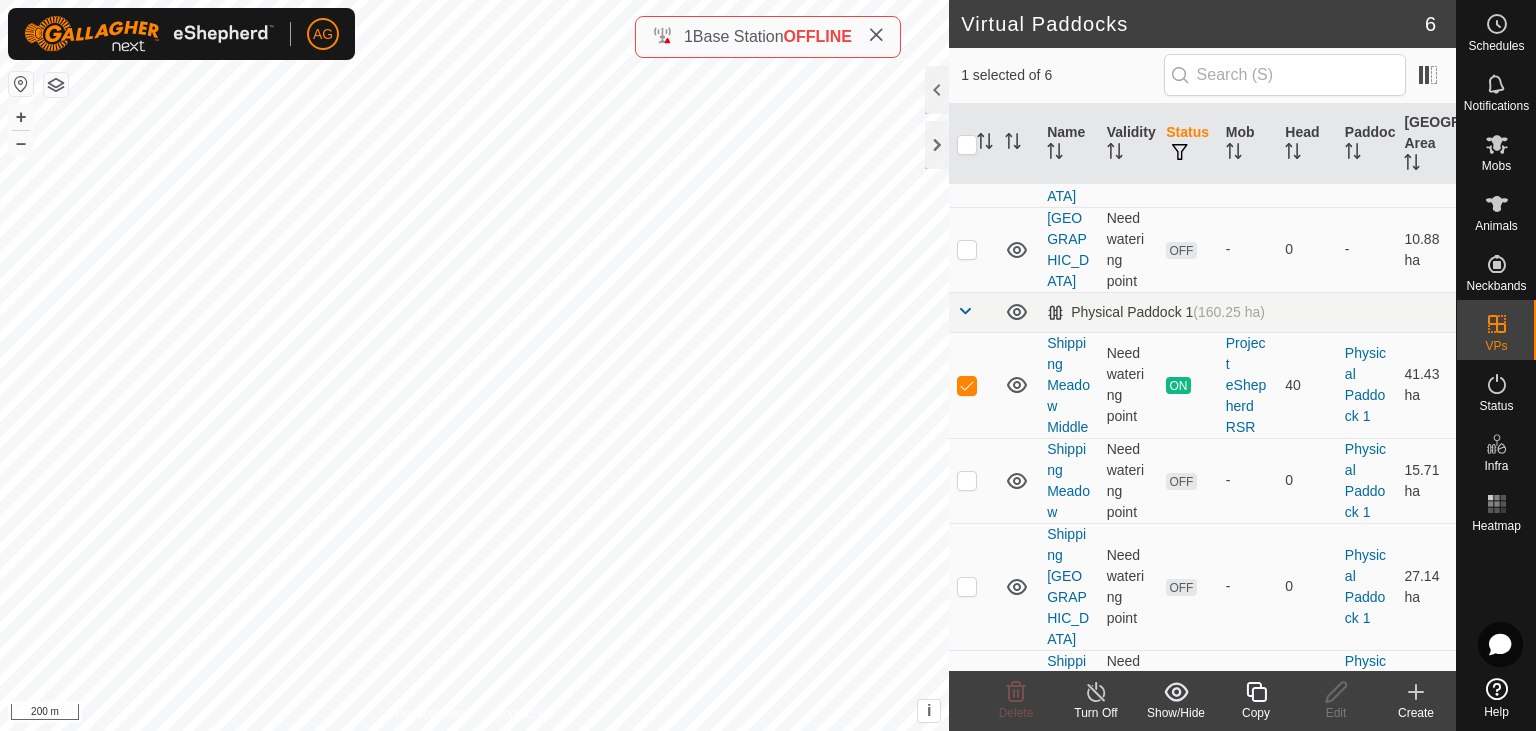 click at bounding box center (967, 693) 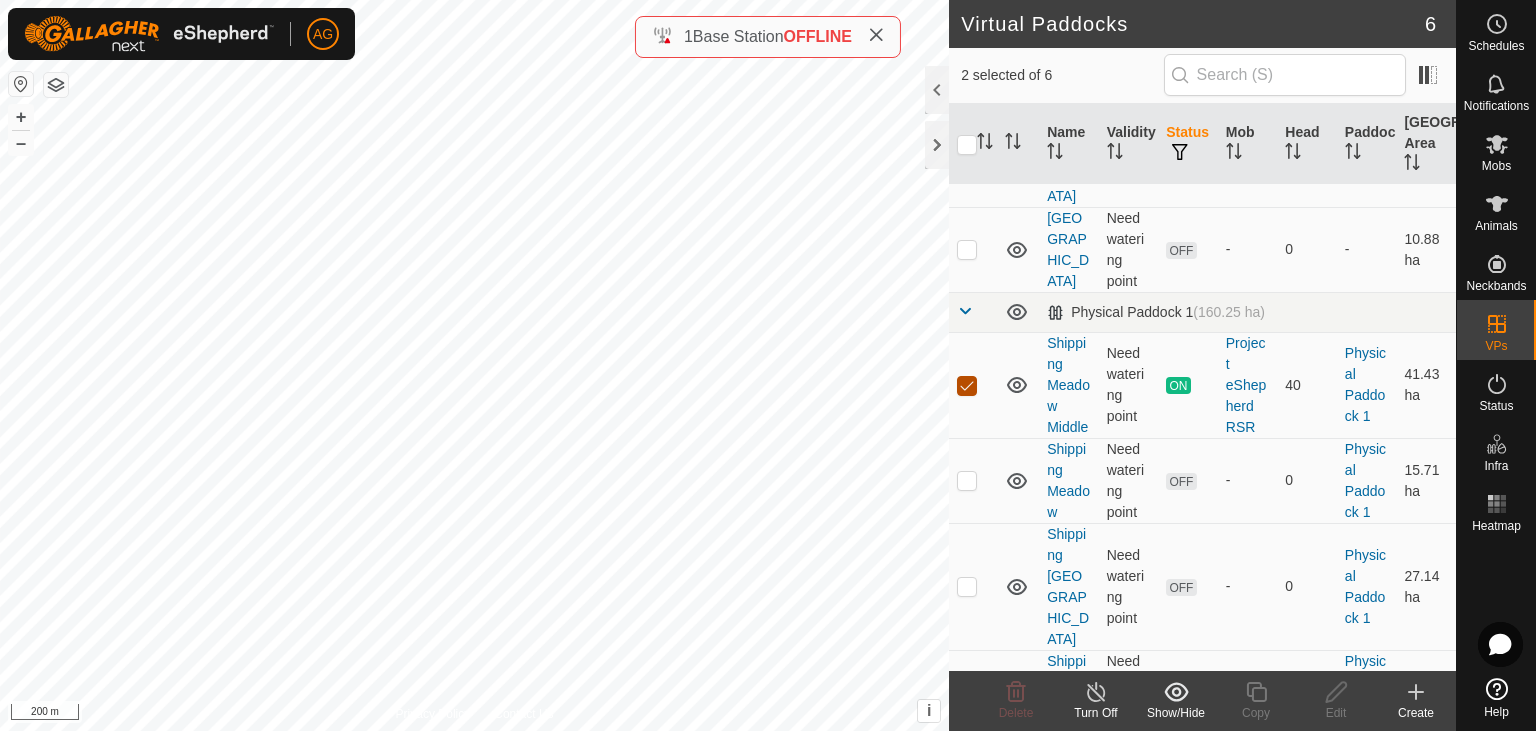 click at bounding box center [967, 386] 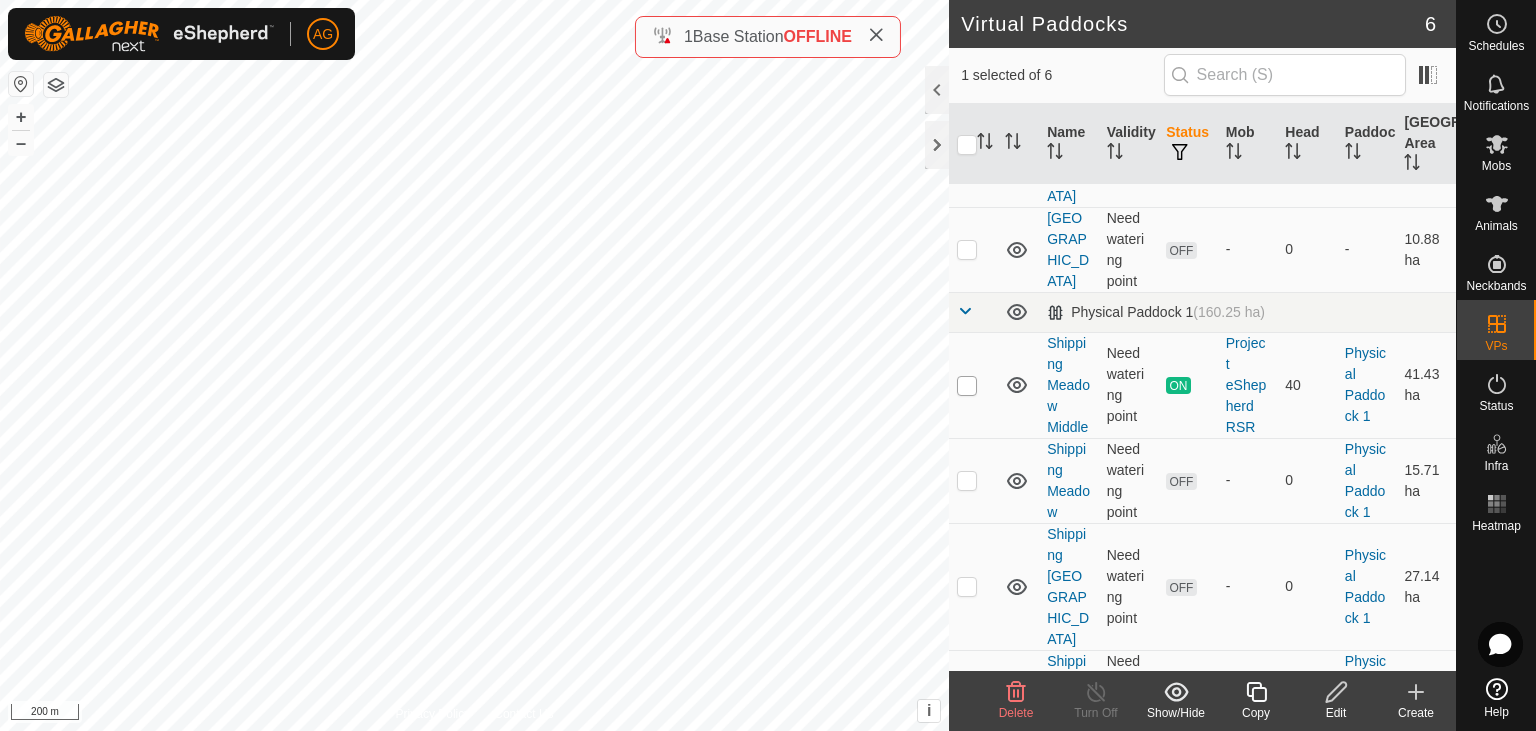 click at bounding box center (967, 386) 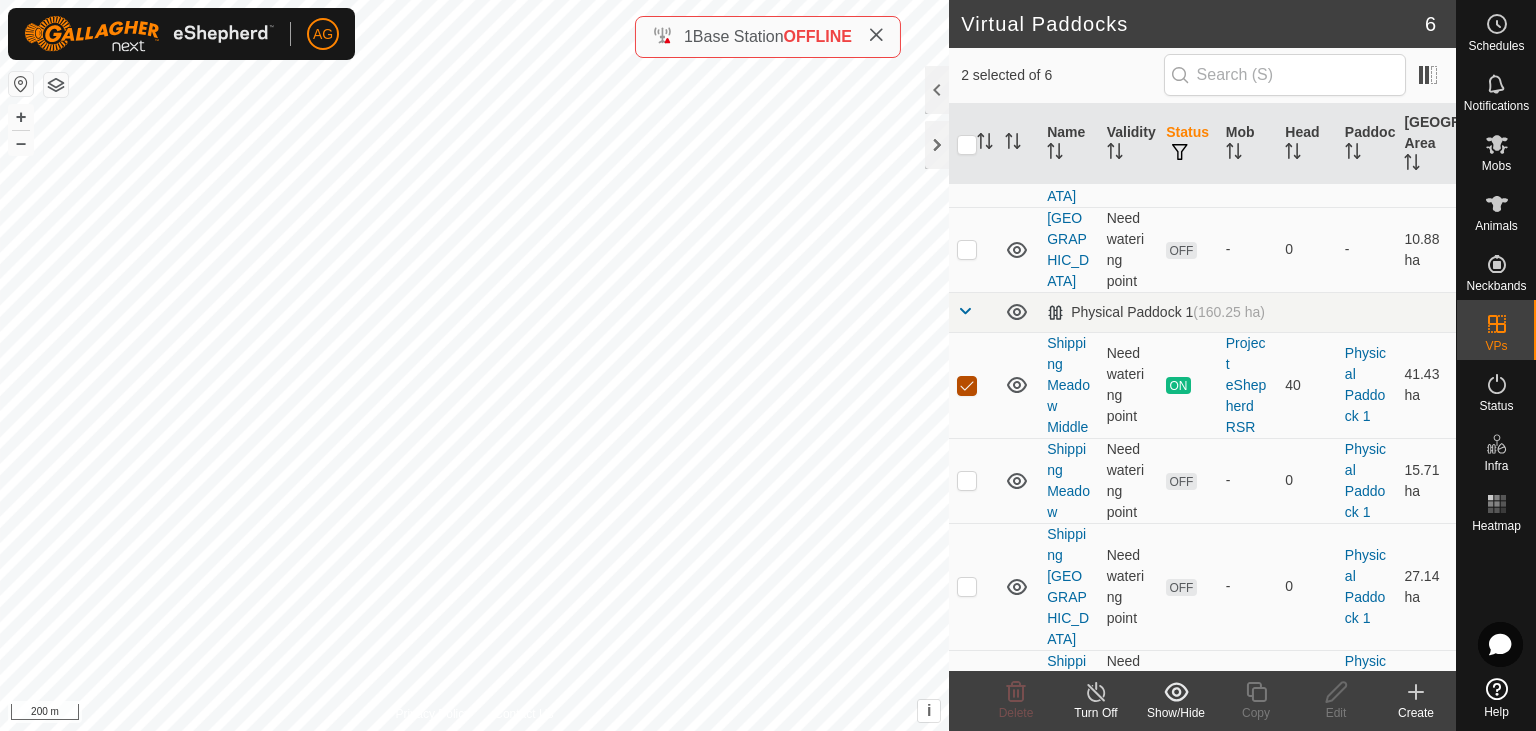 click at bounding box center [967, 386] 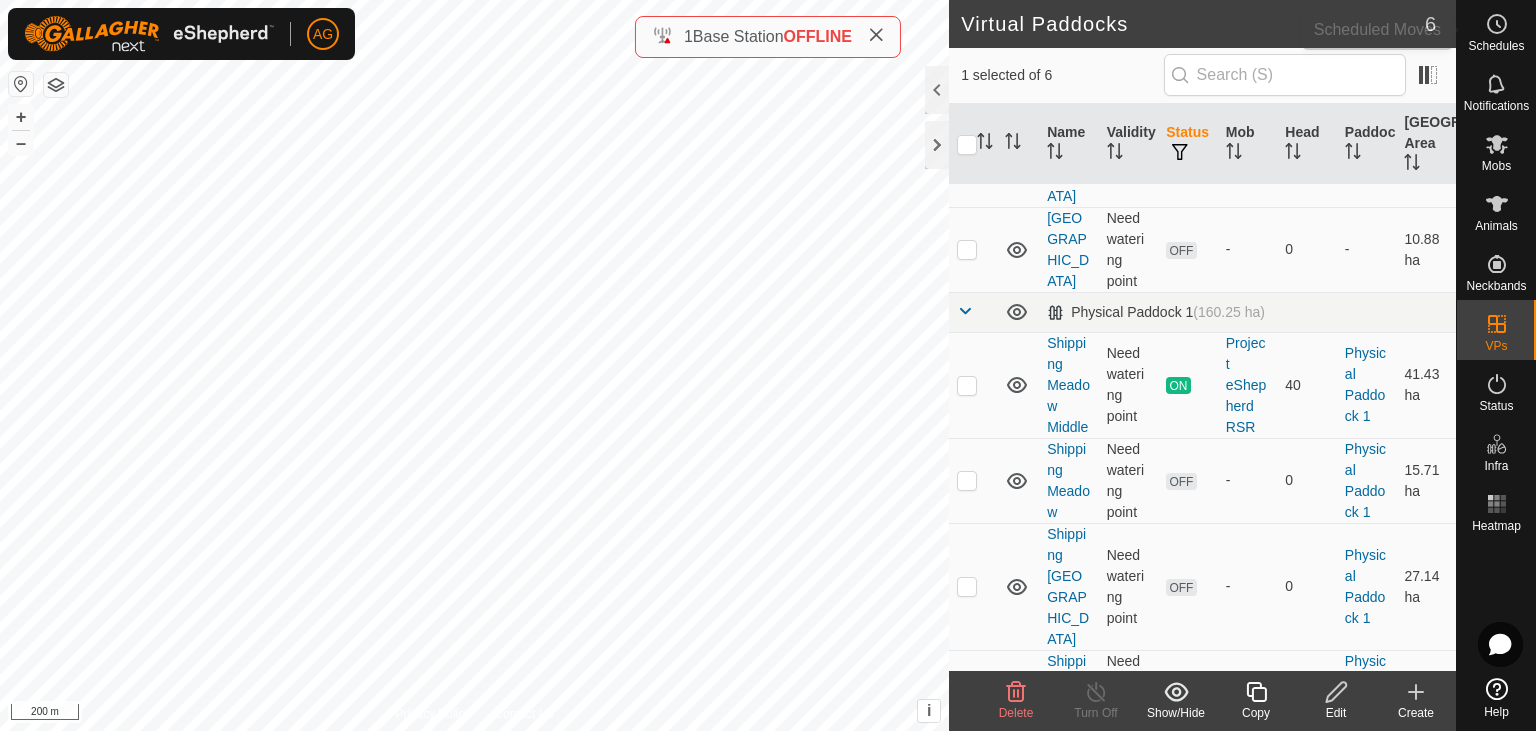 click 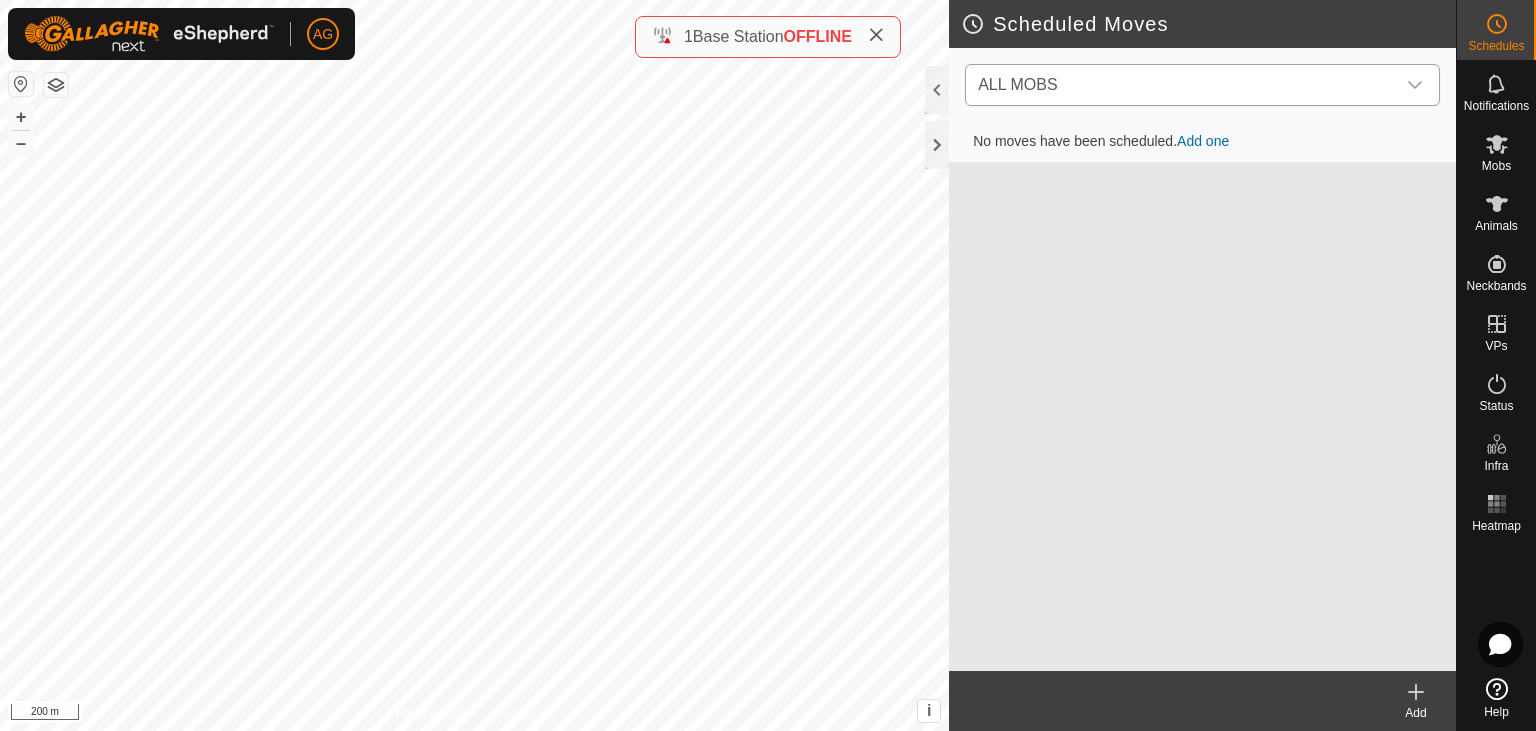 click 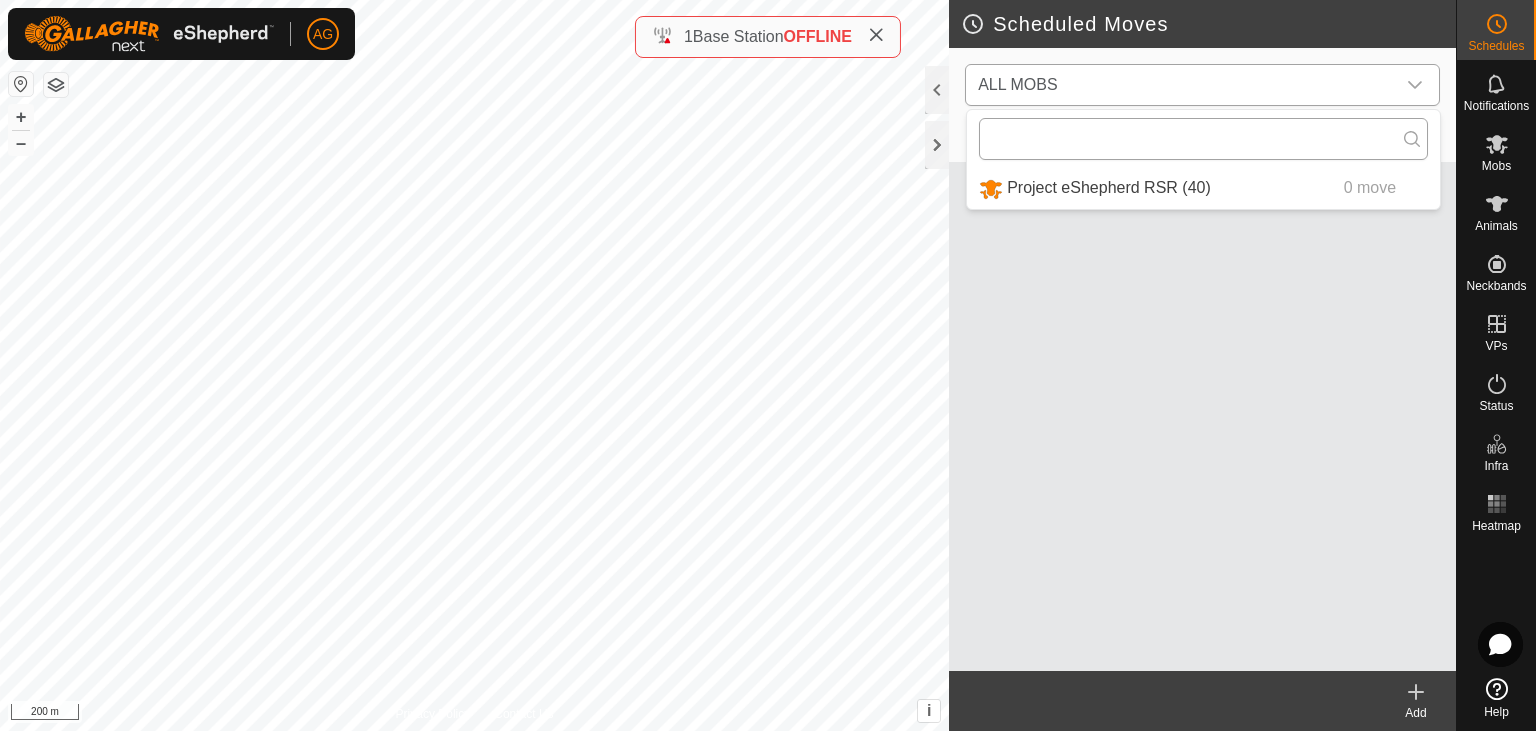 click at bounding box center [1203, 139] 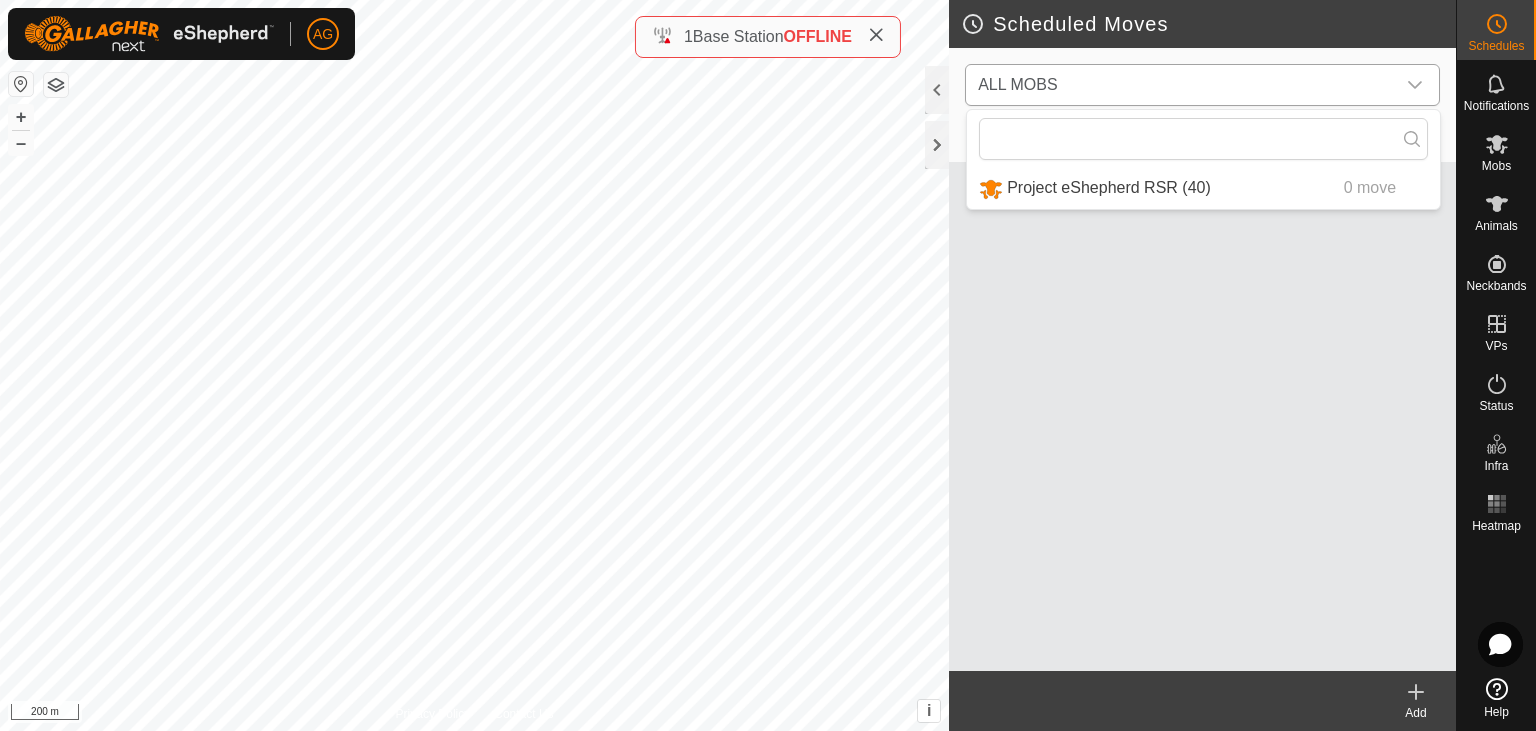 click on "Project eShepherd RSR (40) 0 move" at bounding box center [1203, 188] 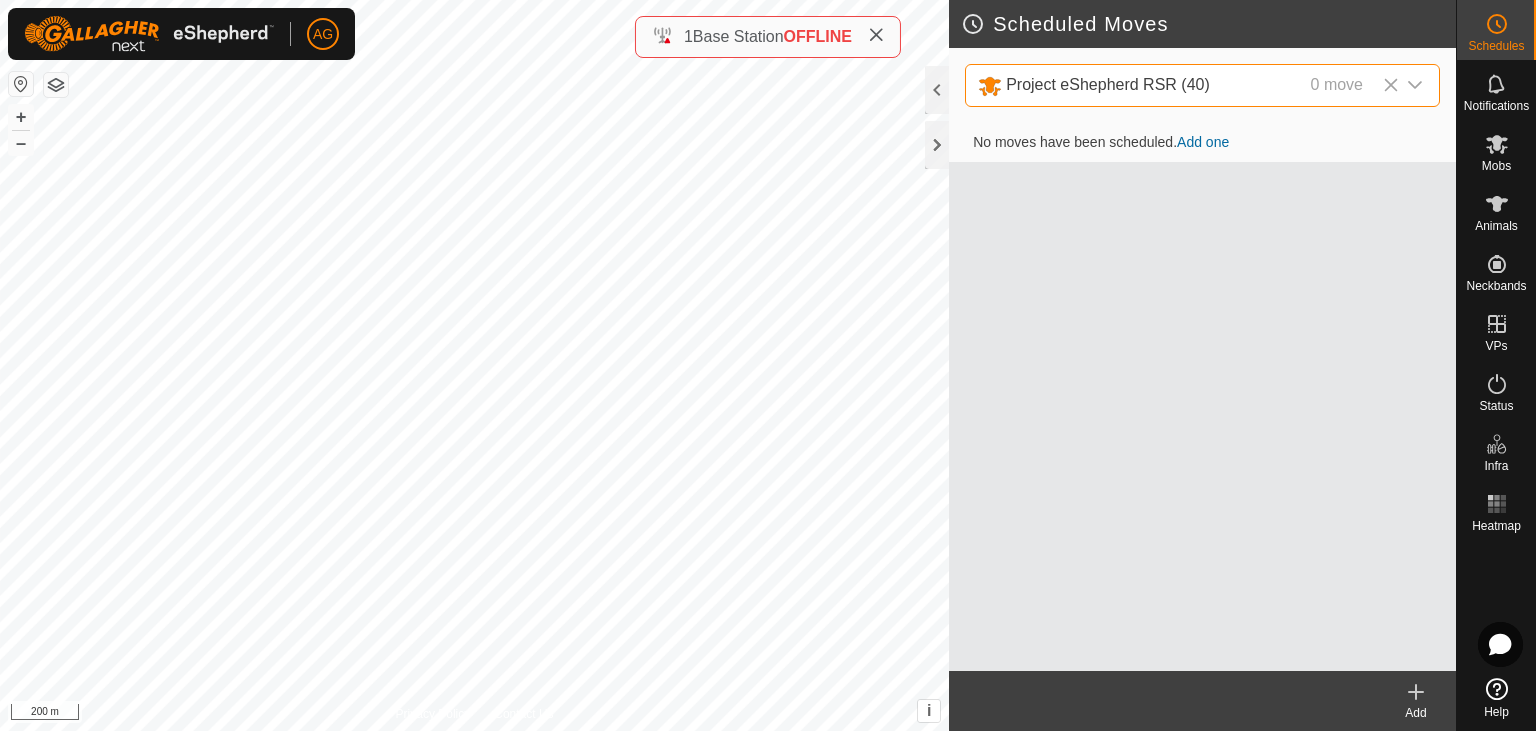 click on "Add one" at bounding box center [1203, 142] 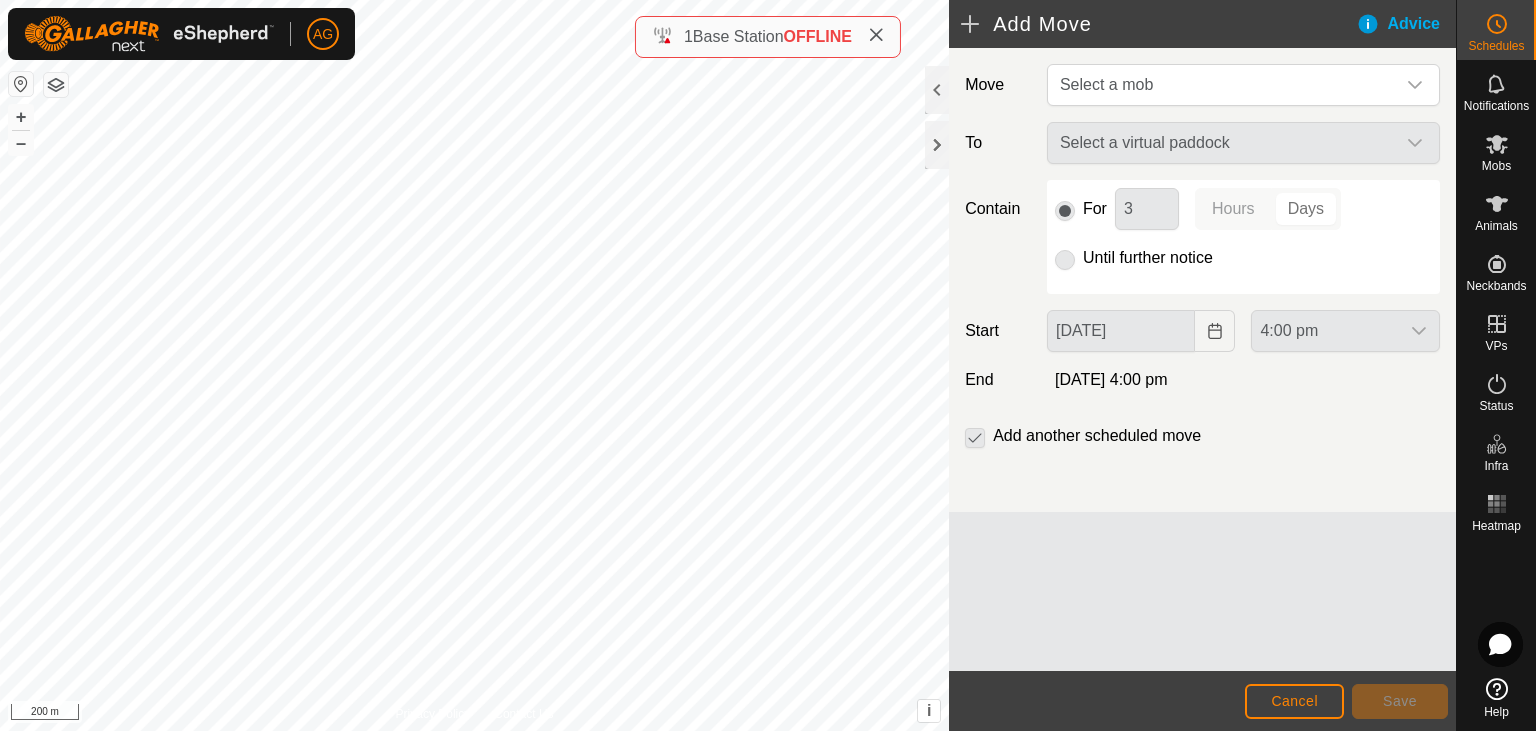 click on "Select a virtual paddock" 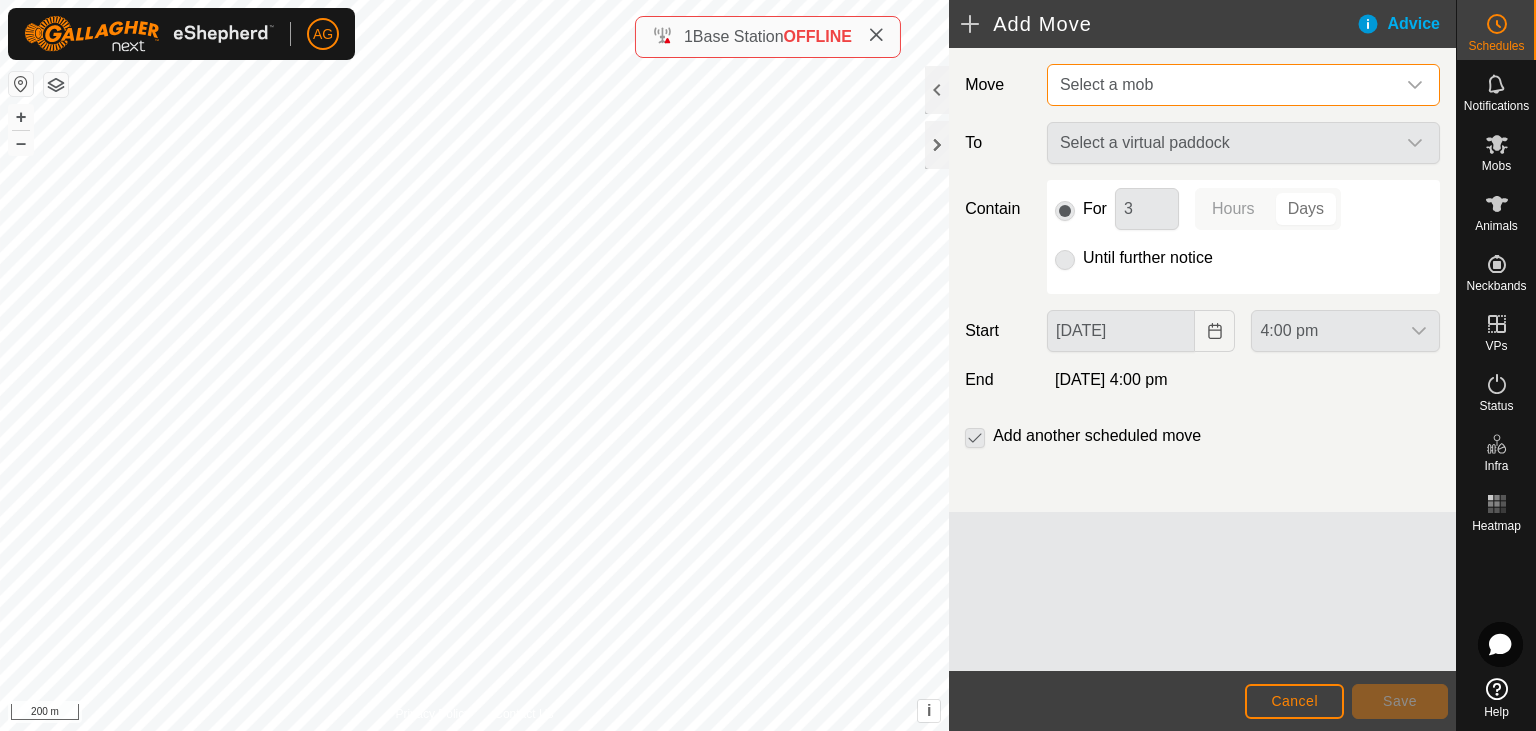 click on "Select a mob" at bounding box center (1223, 85) 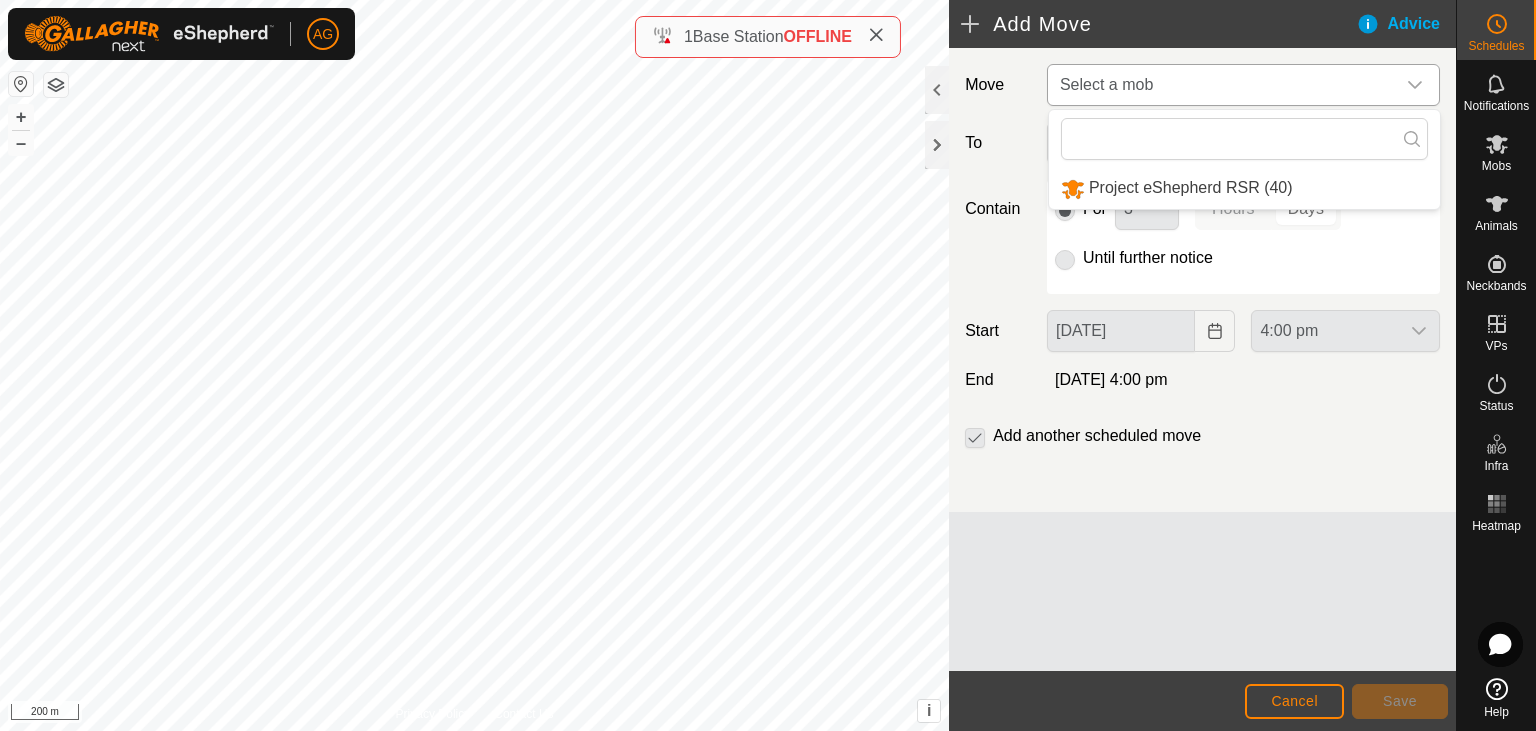 click on "Project eShepherd RSR (40)" at bounding box center [1244, 188] 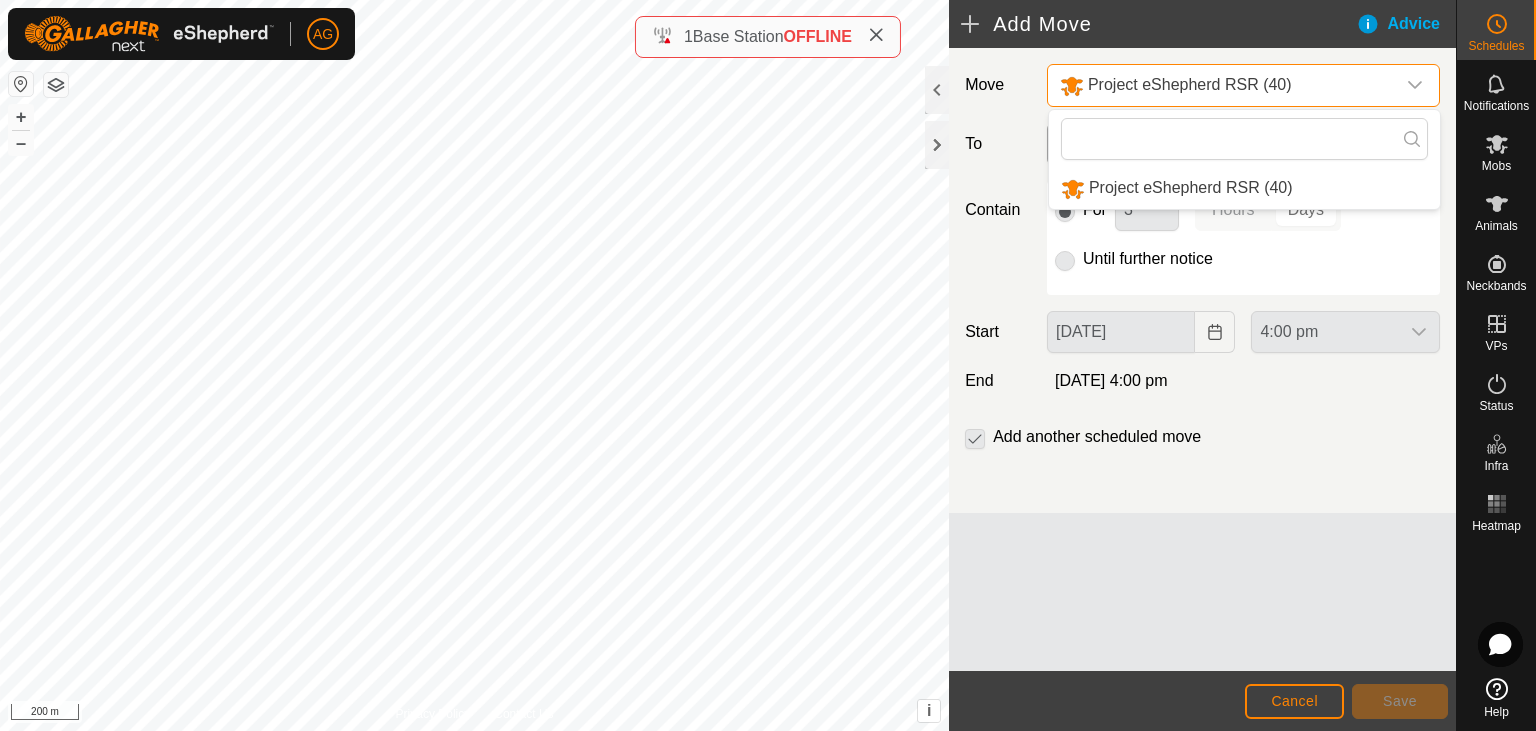 click on "Select a virtual paddock" at bounding box center (1223, 144) 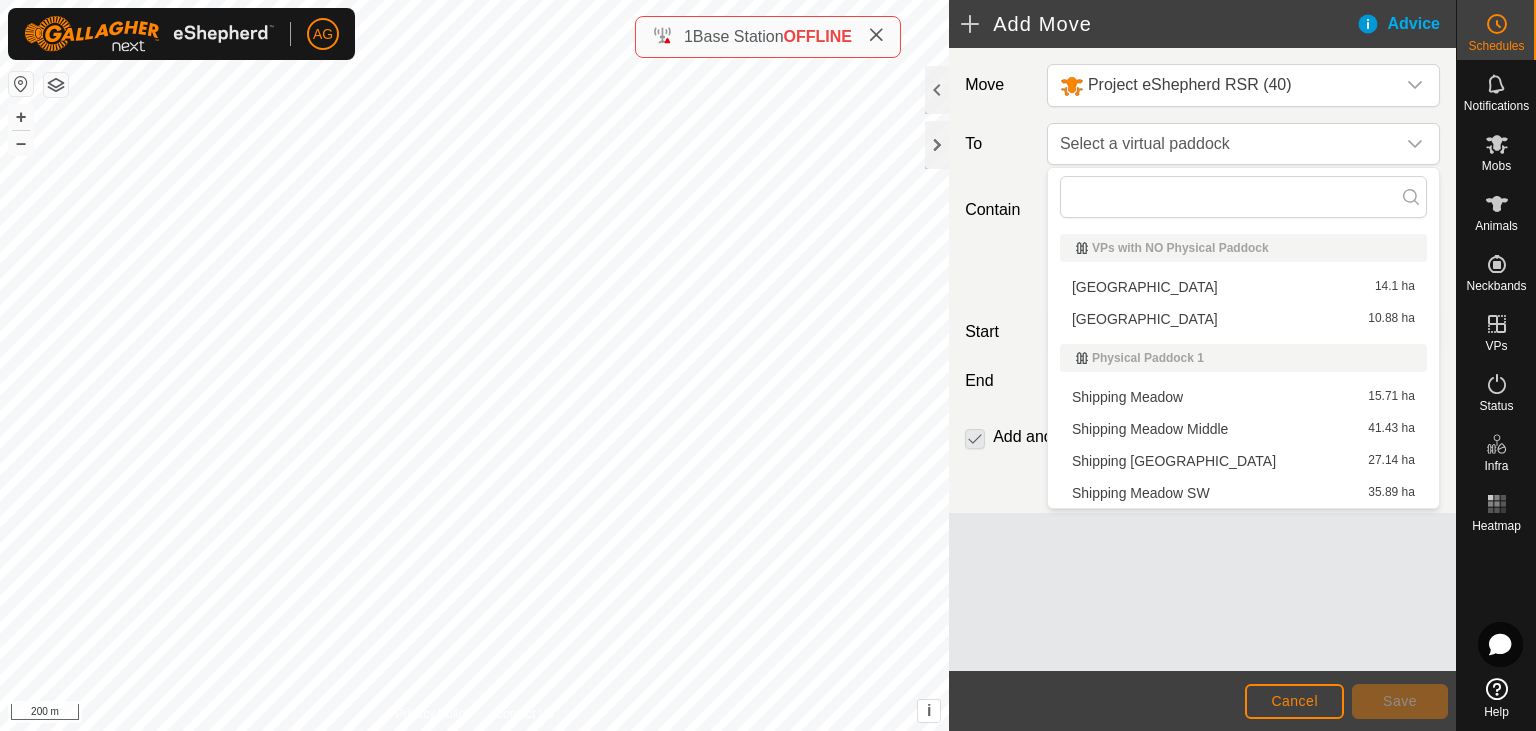 click on "Select a virtual paddock" at bounding box center [1223, 144] 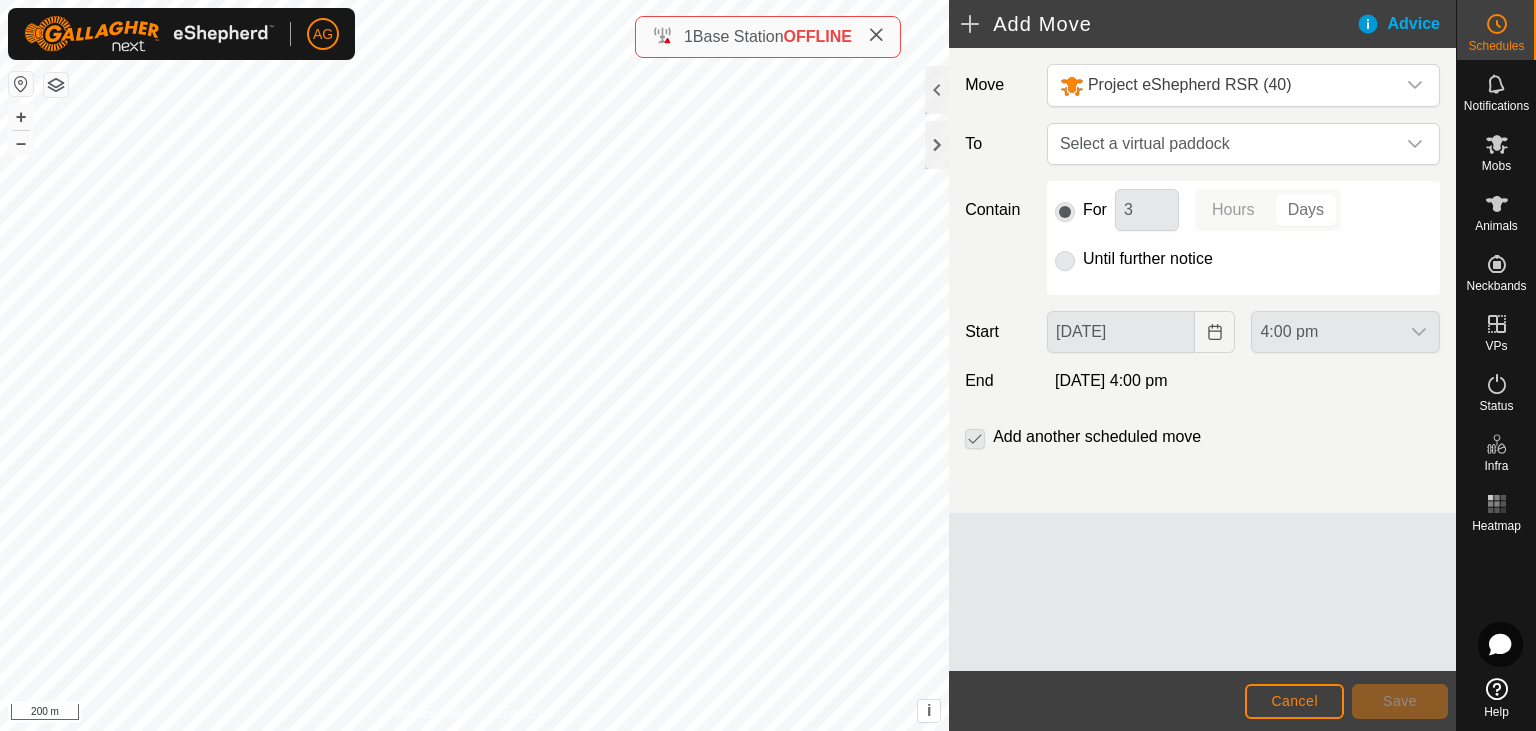 click 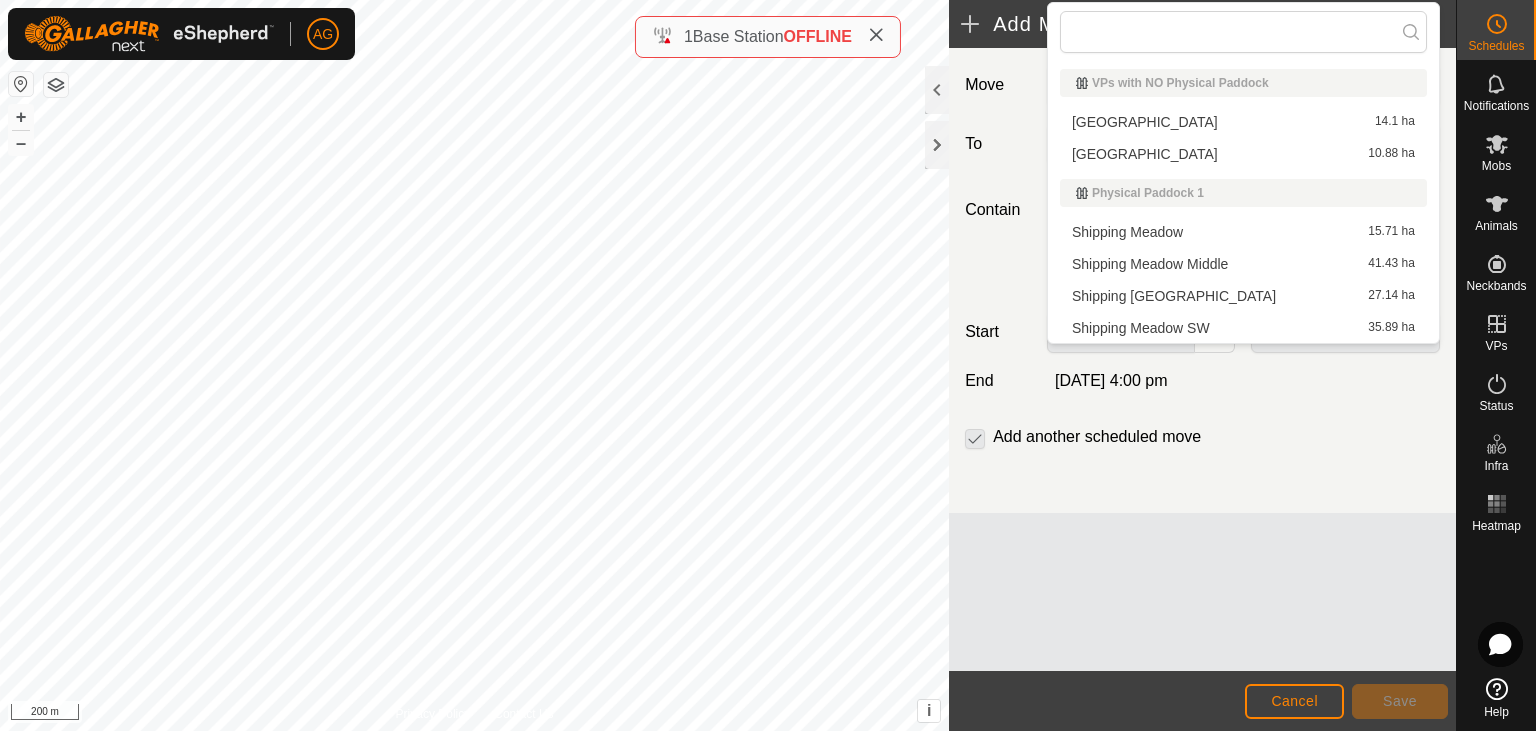 click on "Shipping Meadow SW  35.89 ha" at bounding box center [1243, 328] 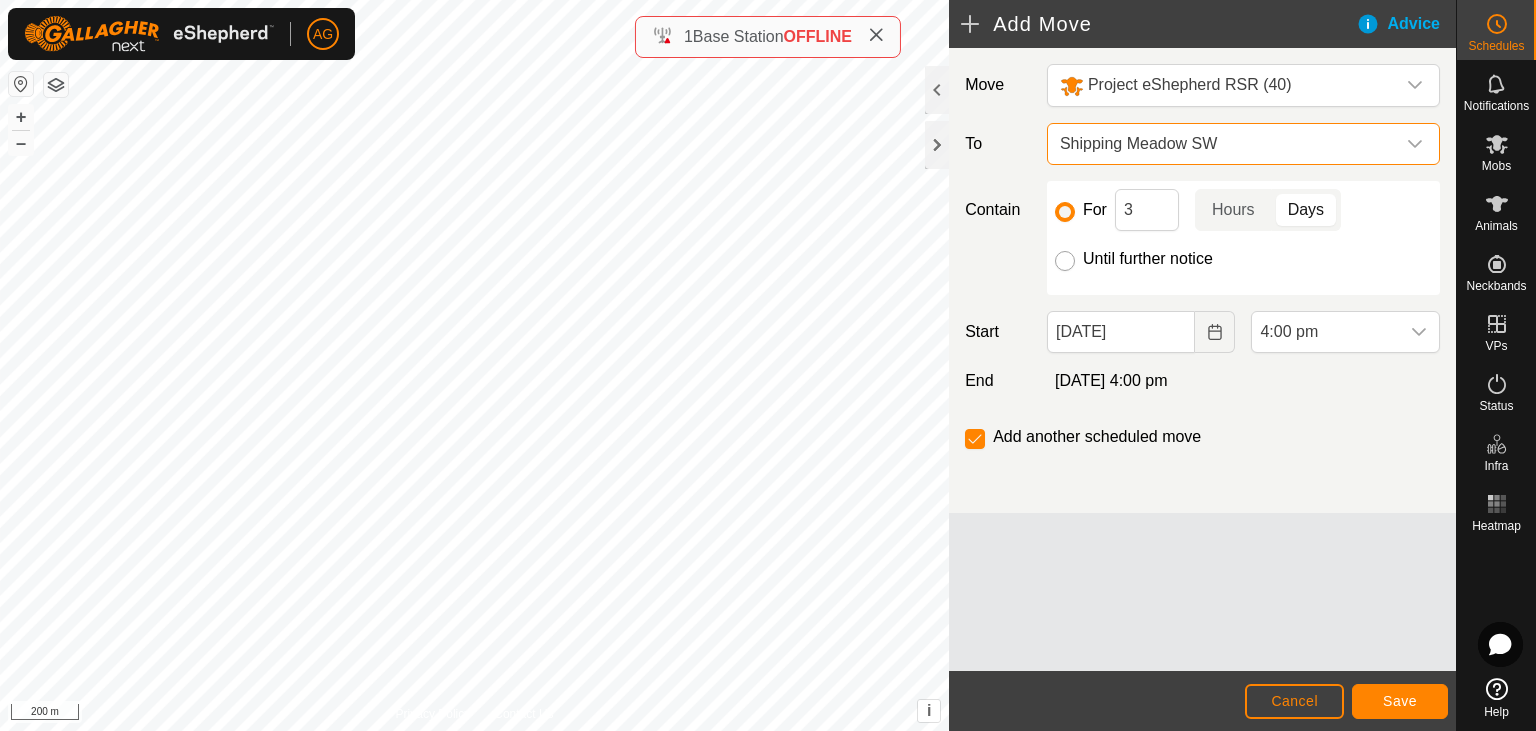 click on "Until further notice" 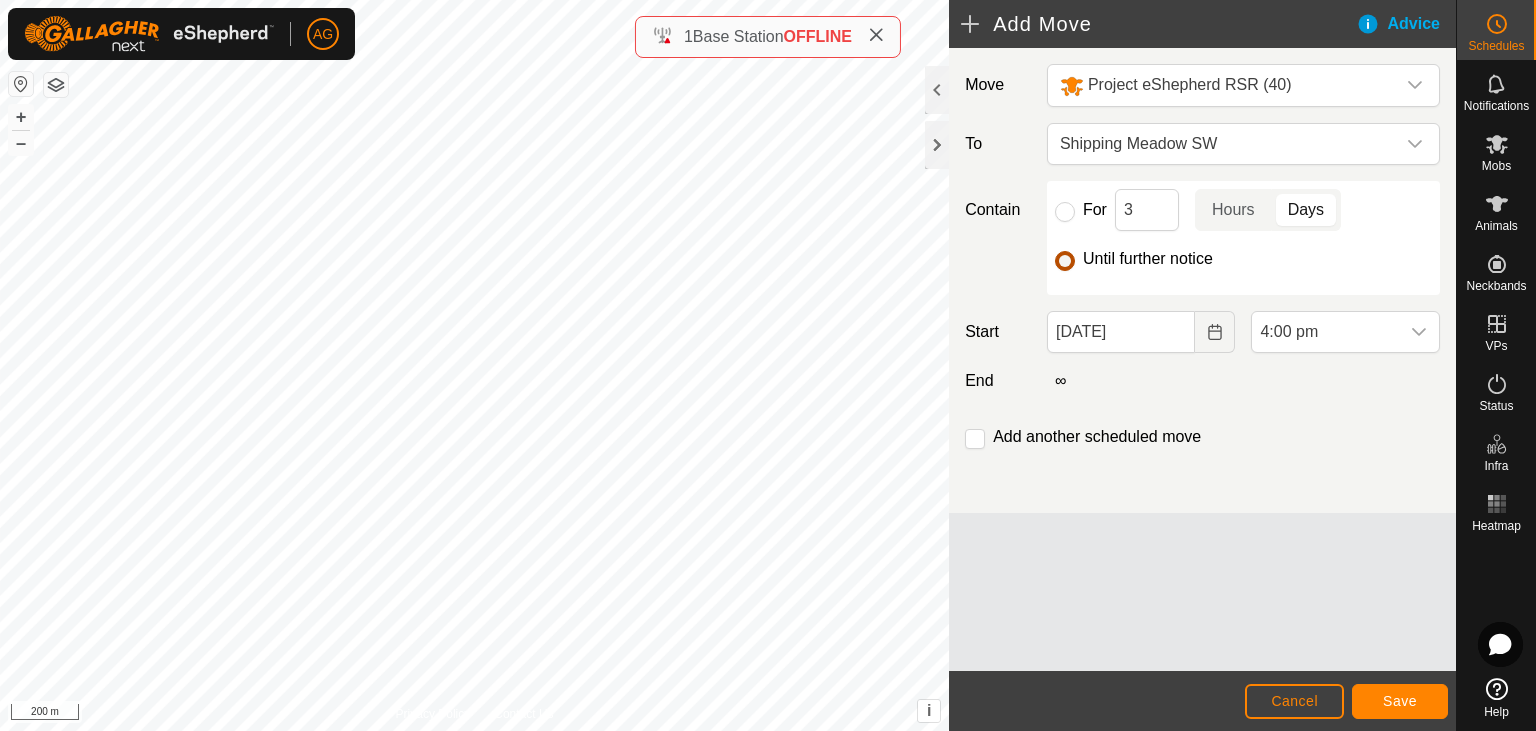 click on "Until further notice" at bounding box center [1065, 261] 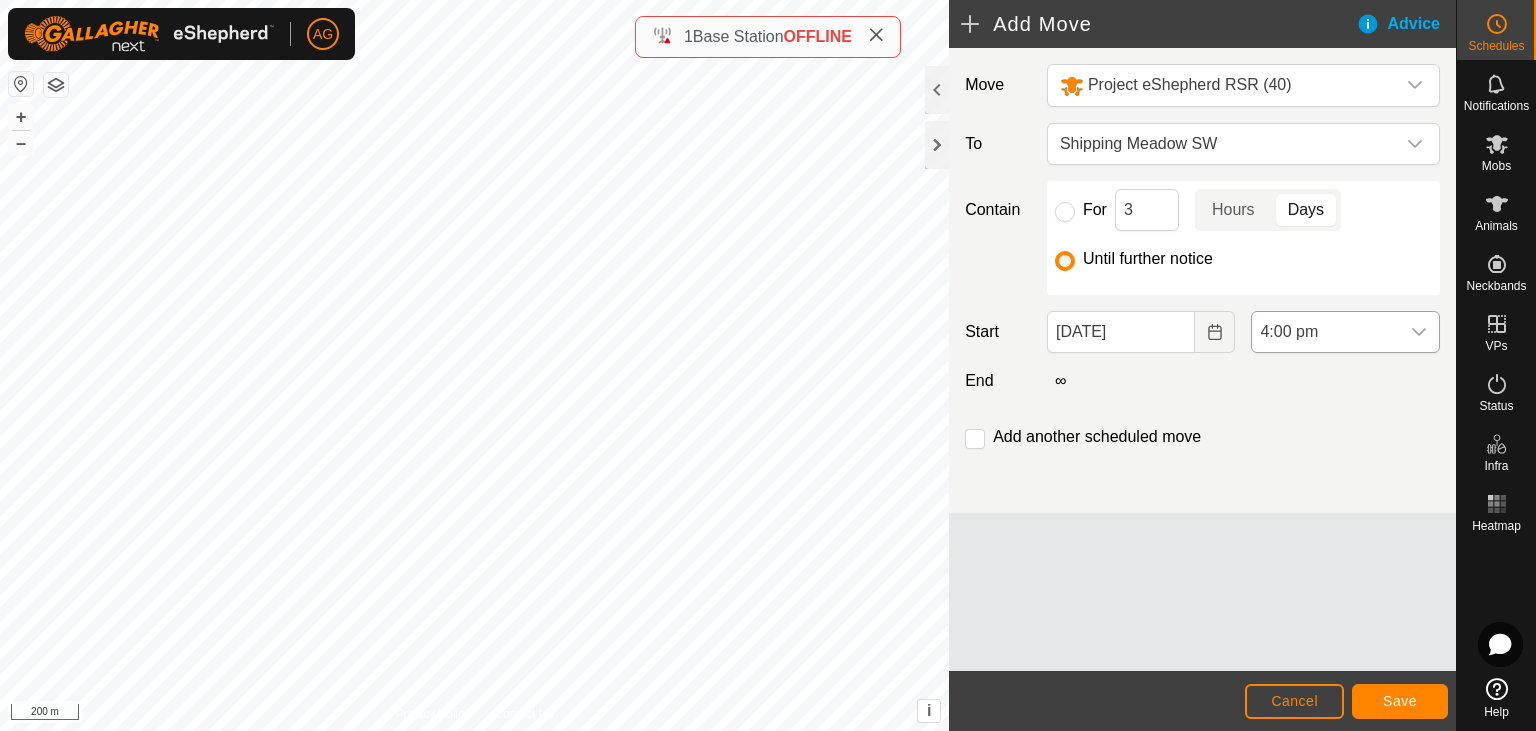 click on "4:00 pm" at bounding box center (1325, 332) 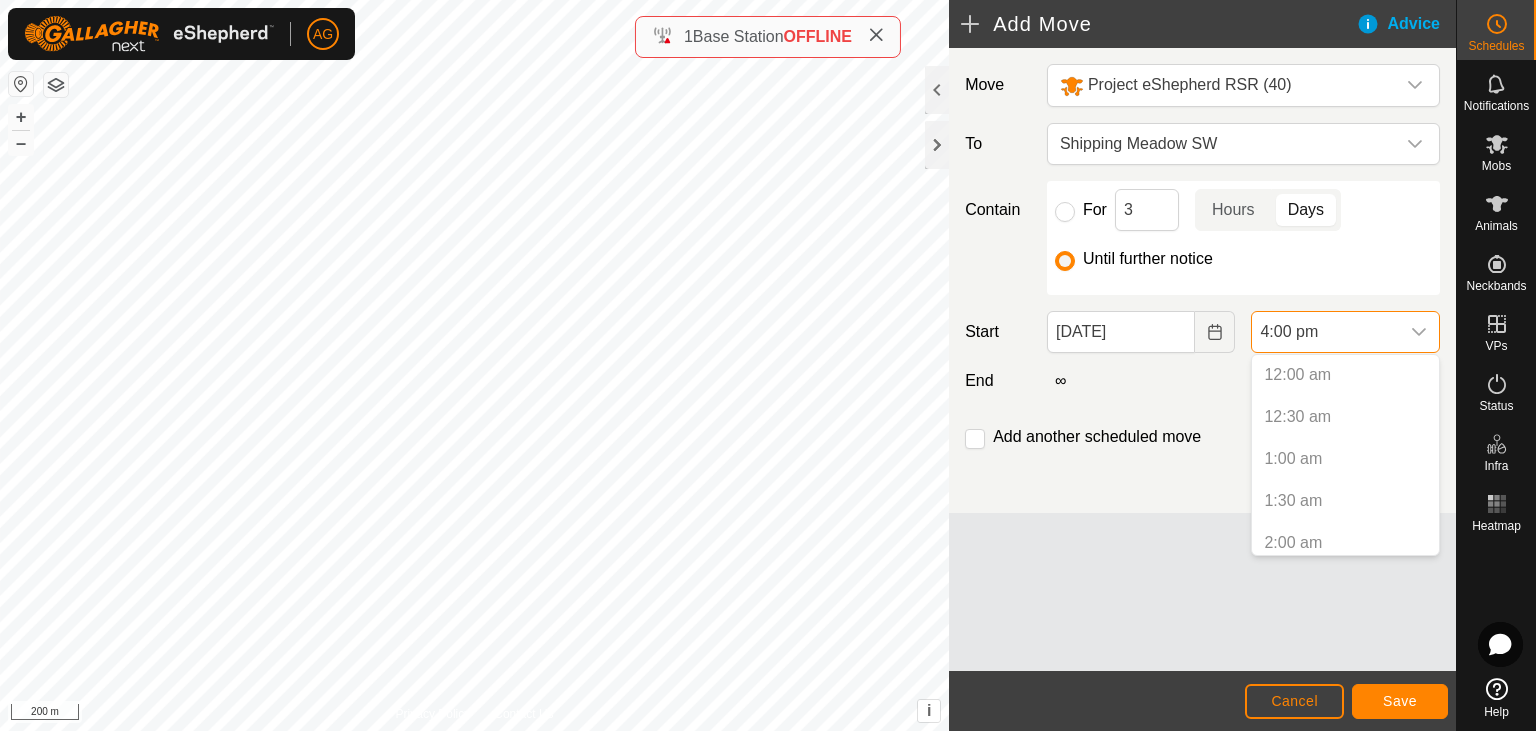 scroll, scrollTop: 1184, scrollLeft: 0, axis: vertical 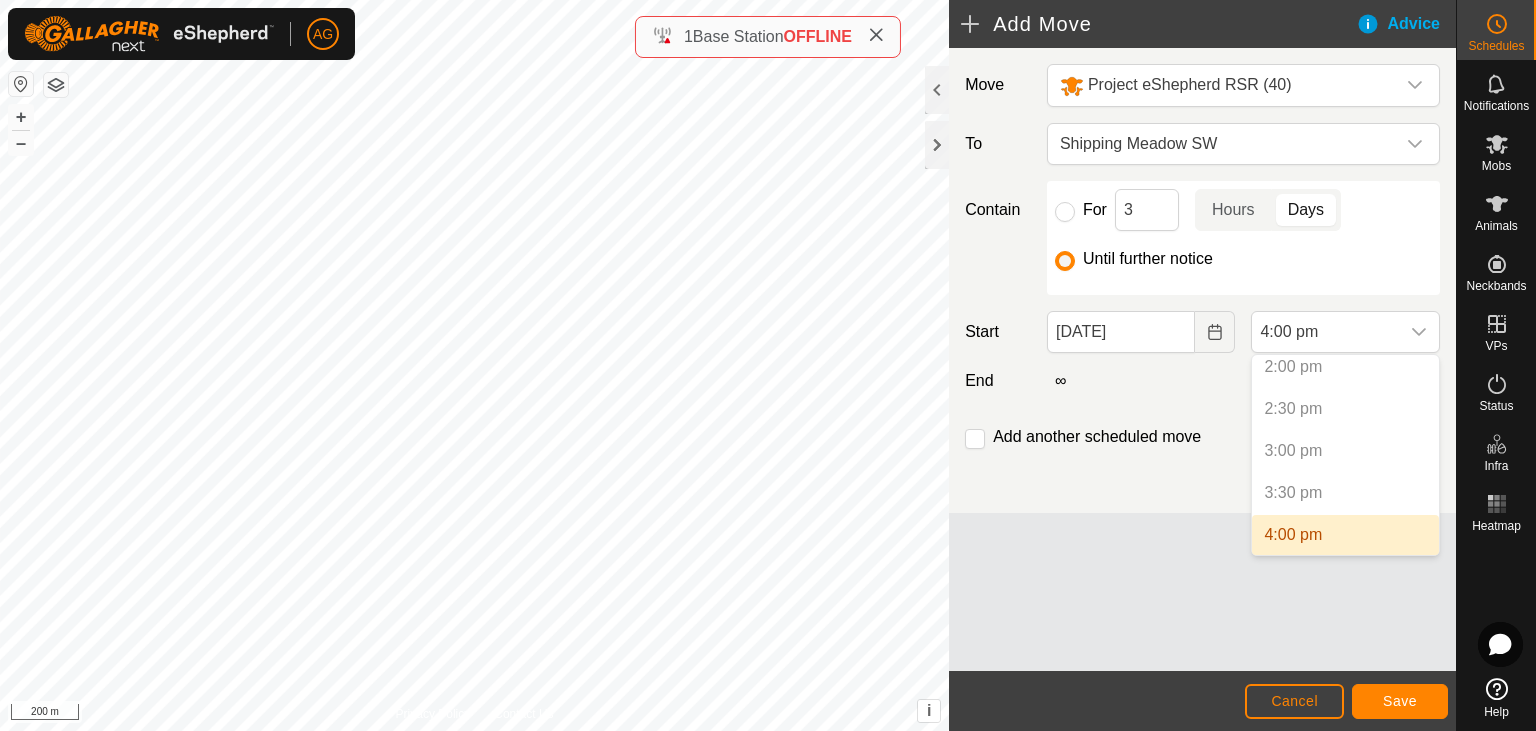 click on "3:30 pm" at bounding box center [1345, 493] 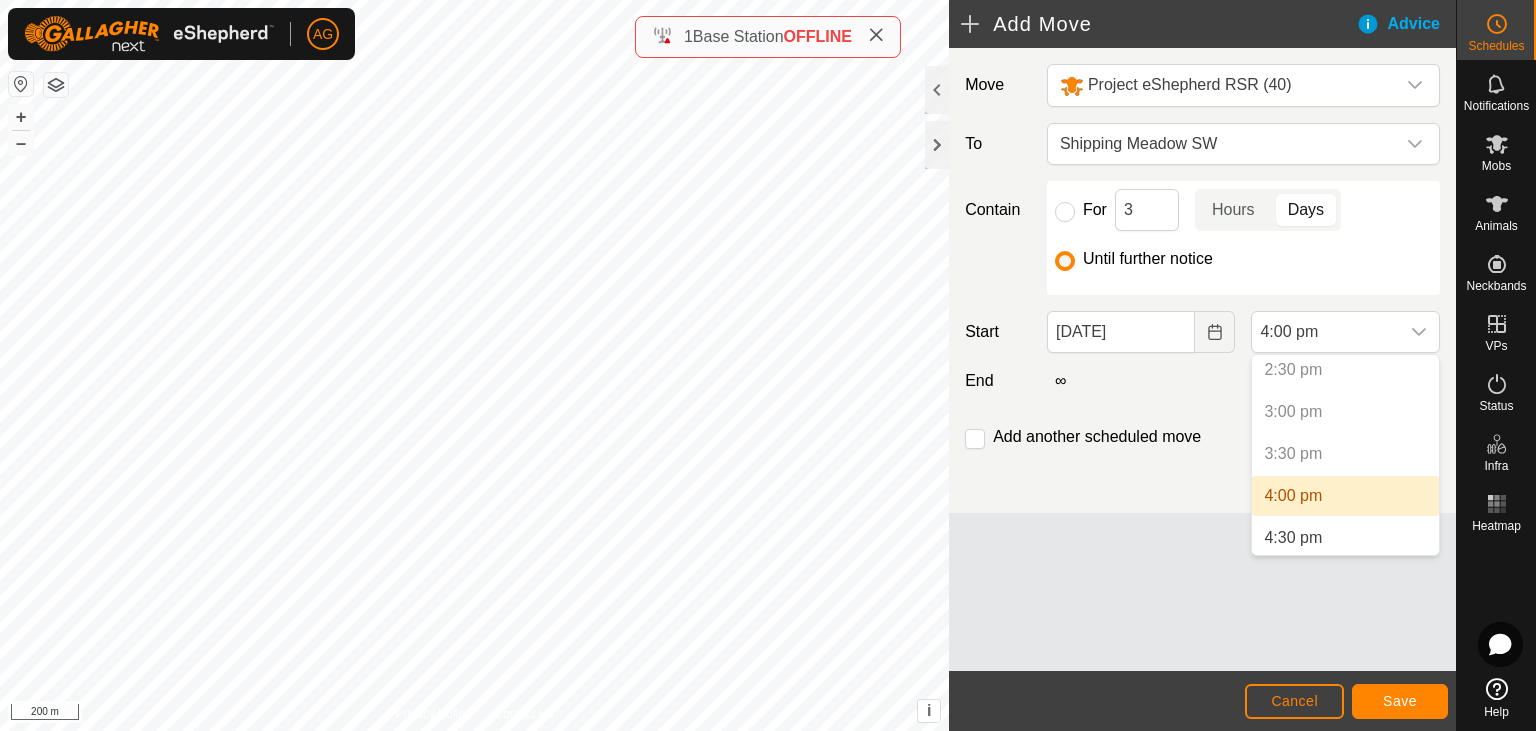 scroll, scrollTop: 1221, scrollLeft: 0, axis: vertical 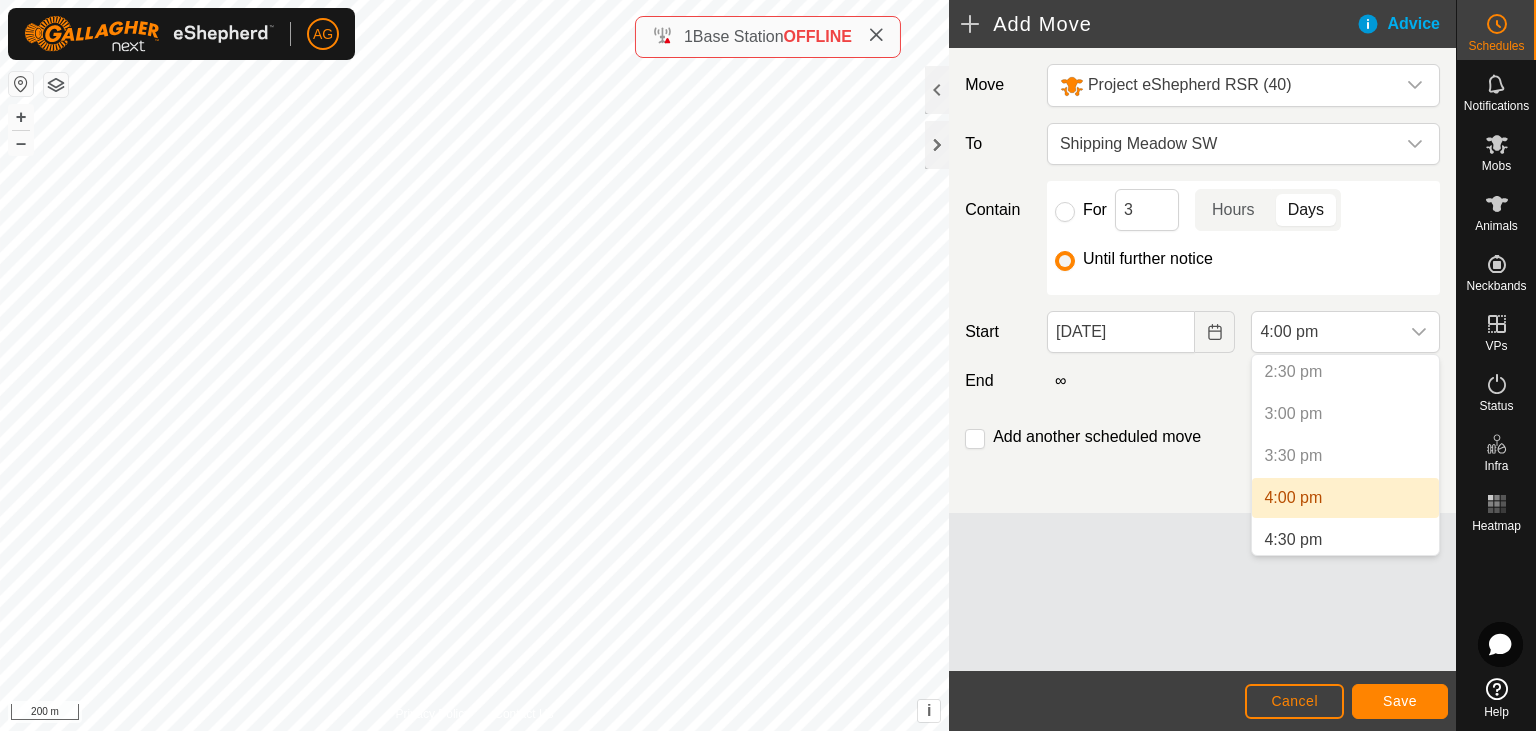 click on "3:30 pm" at bounding box center (1345, 456) 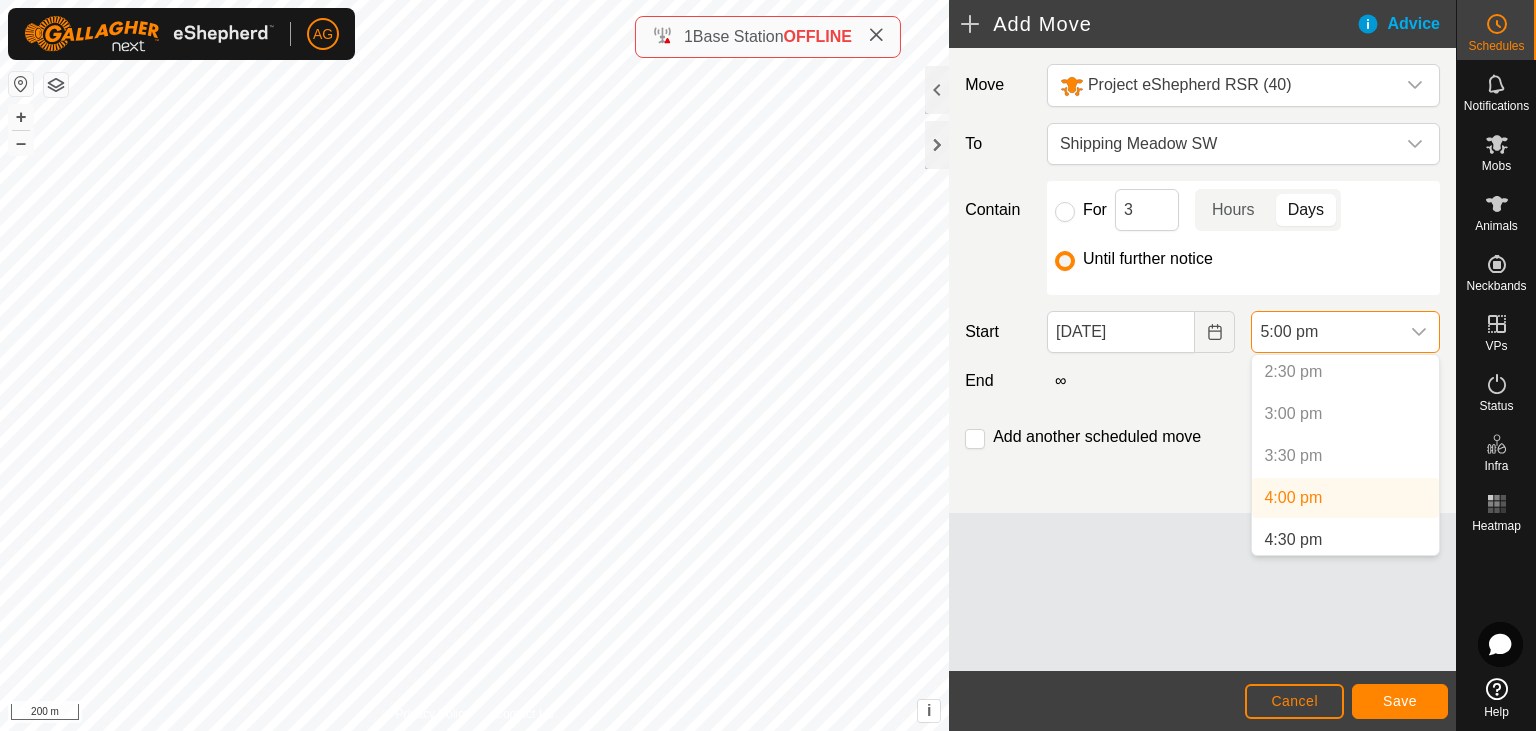 scroll, scrollTop: 0, scrollLeft: 0, axis: both 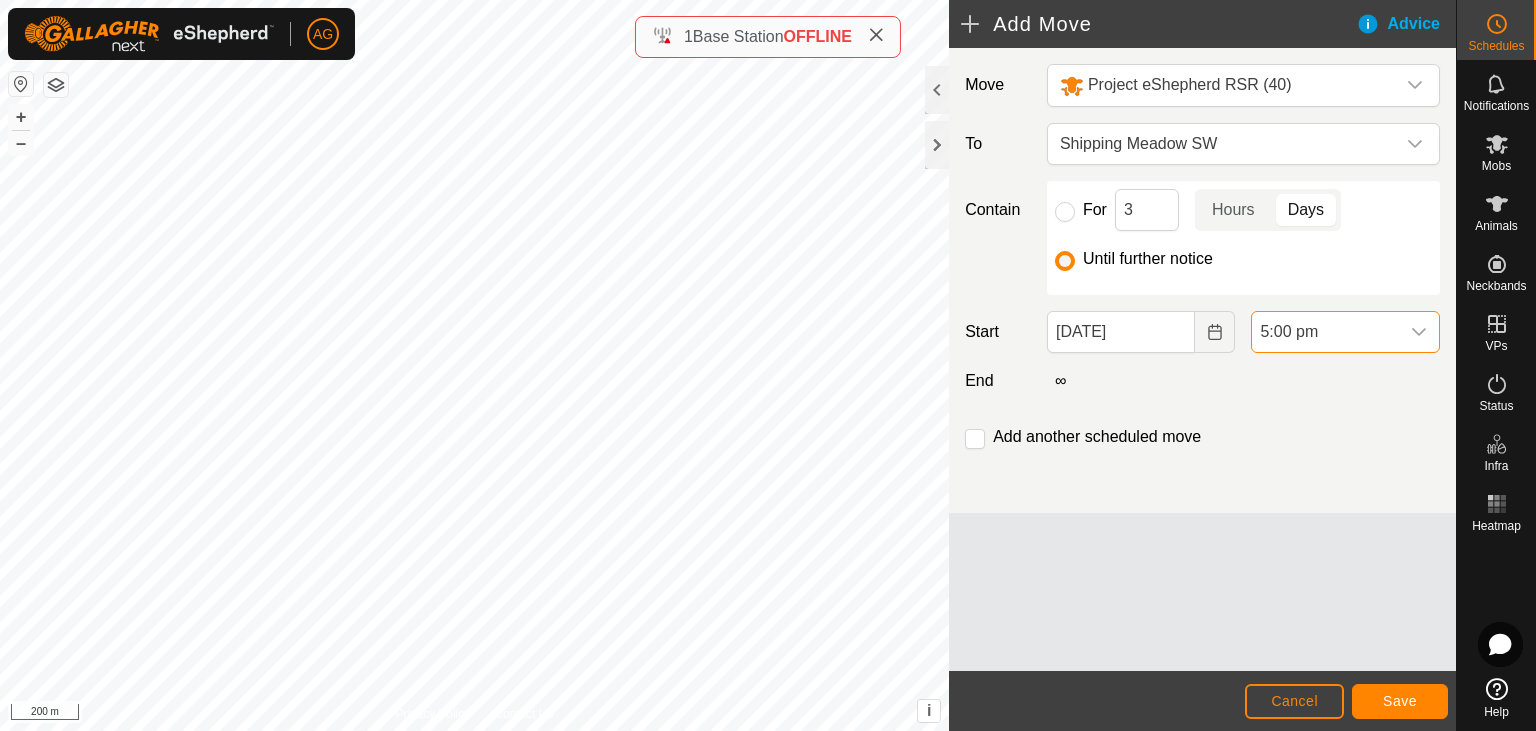 click on "5:00 pm" at bounding box center (1325, 332) 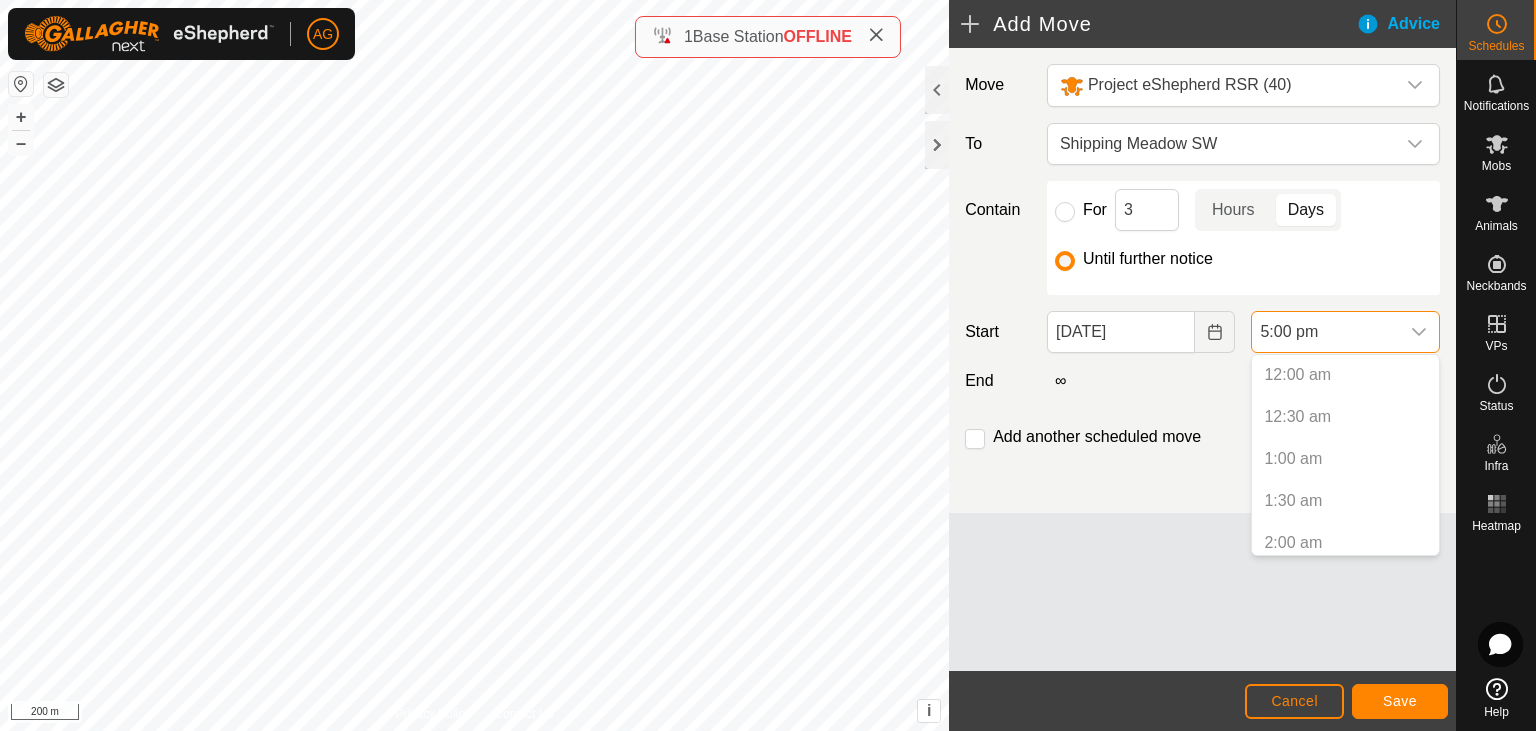 scroll, scrollTop: 1268, scrollLeft: 0, axis: vertical 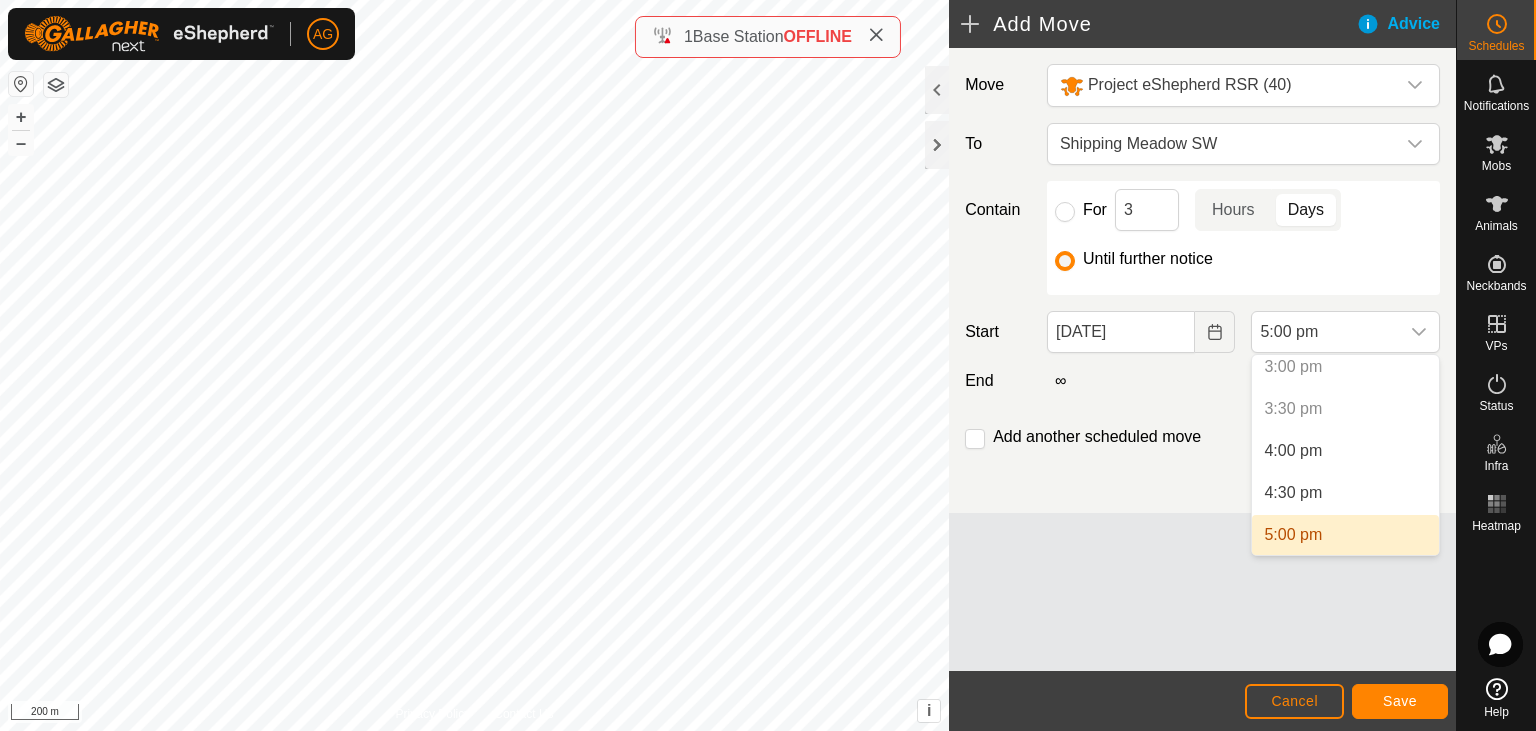 click on "3:00 pm" at bounding box center (1345, 367) 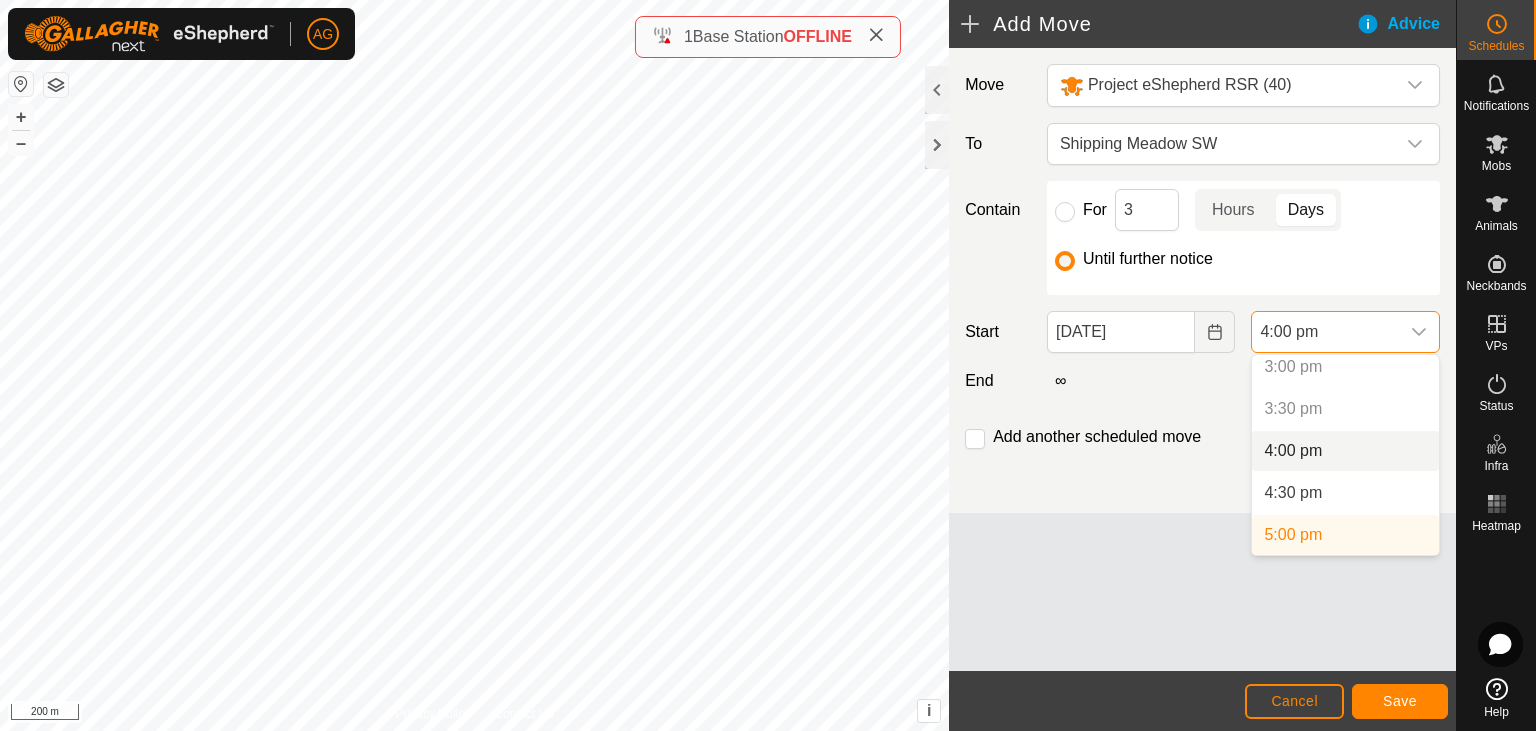 scroll, scrollTop: 0, scrollLeft: 0, axis: both 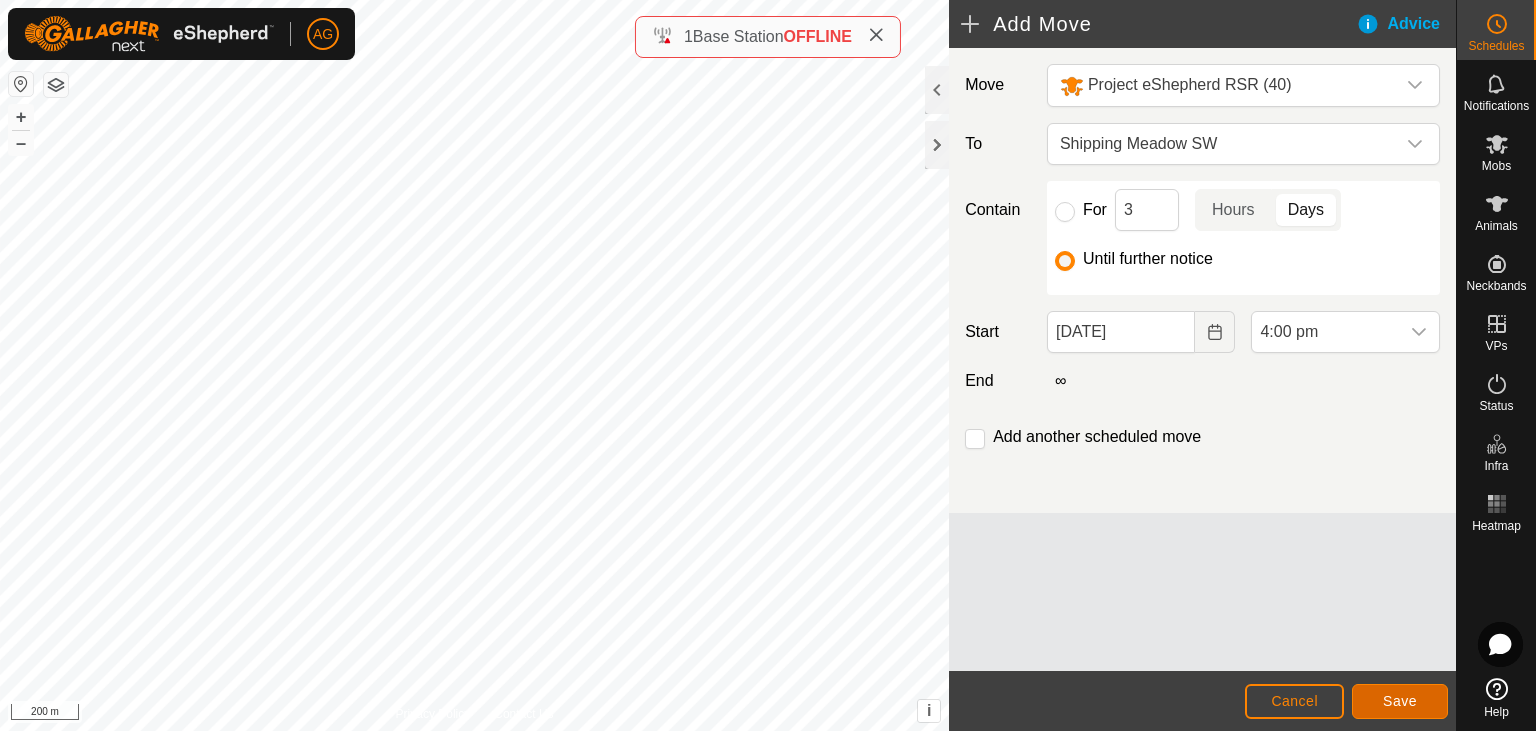 click on "Save" 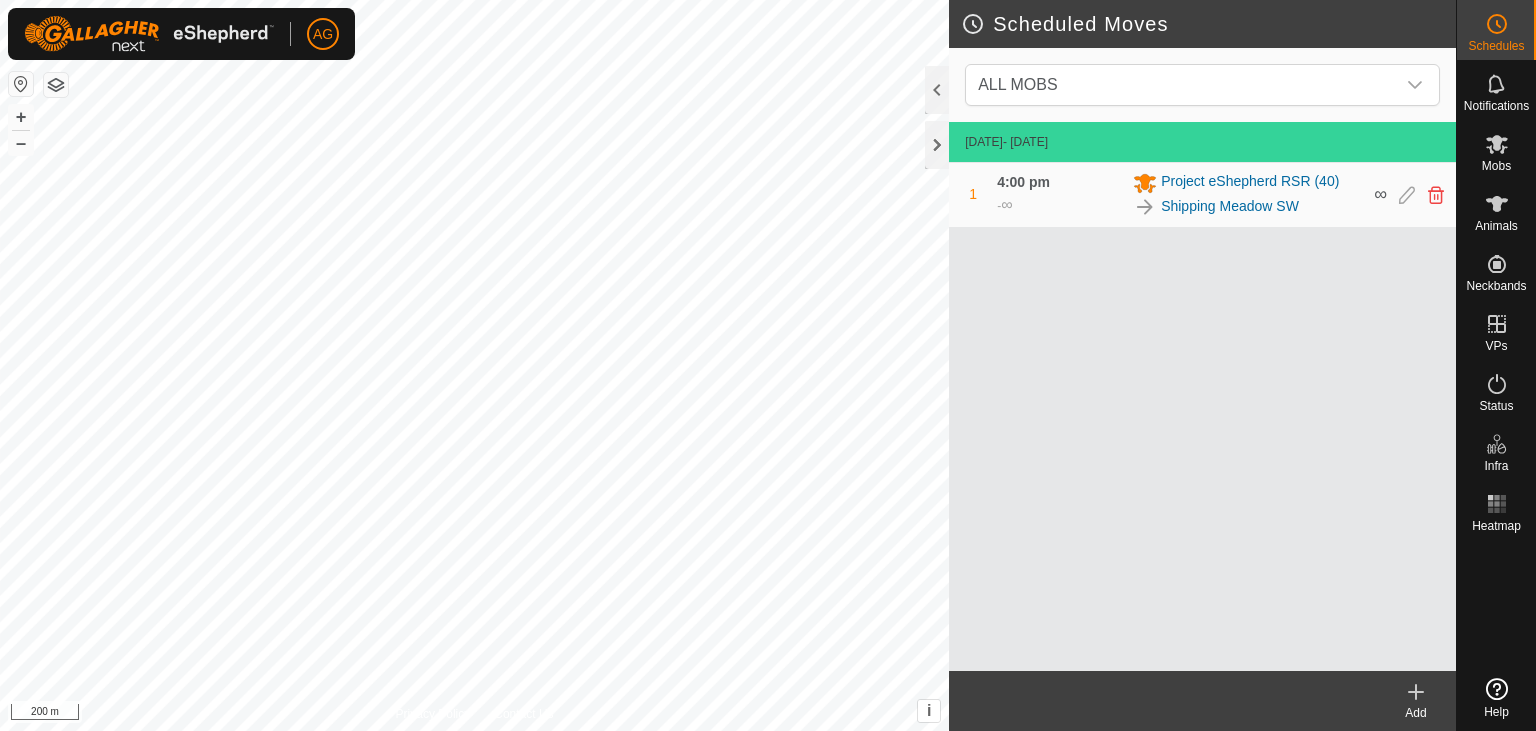 scroll, scrollTop: 0, scrollLeft: 0, axis: both 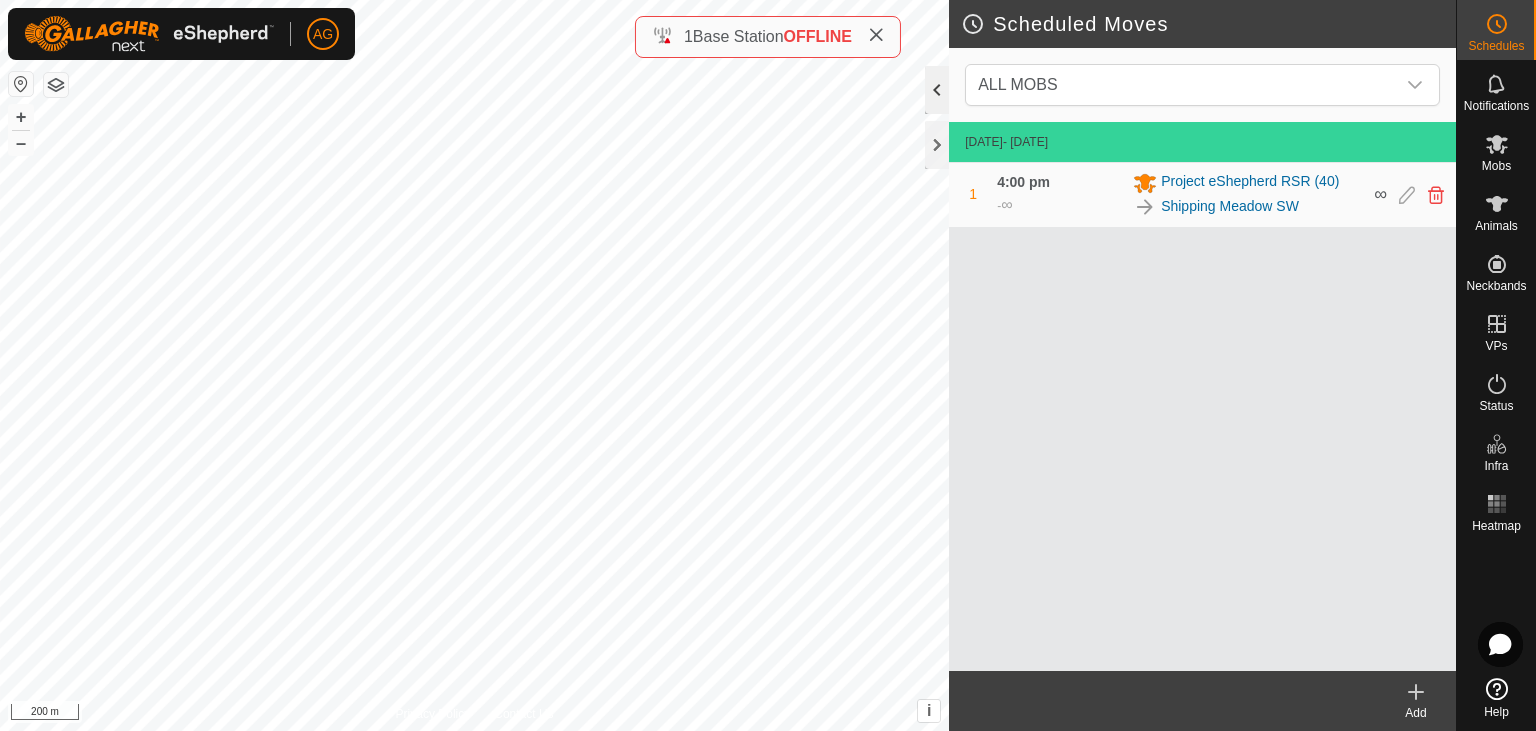 click 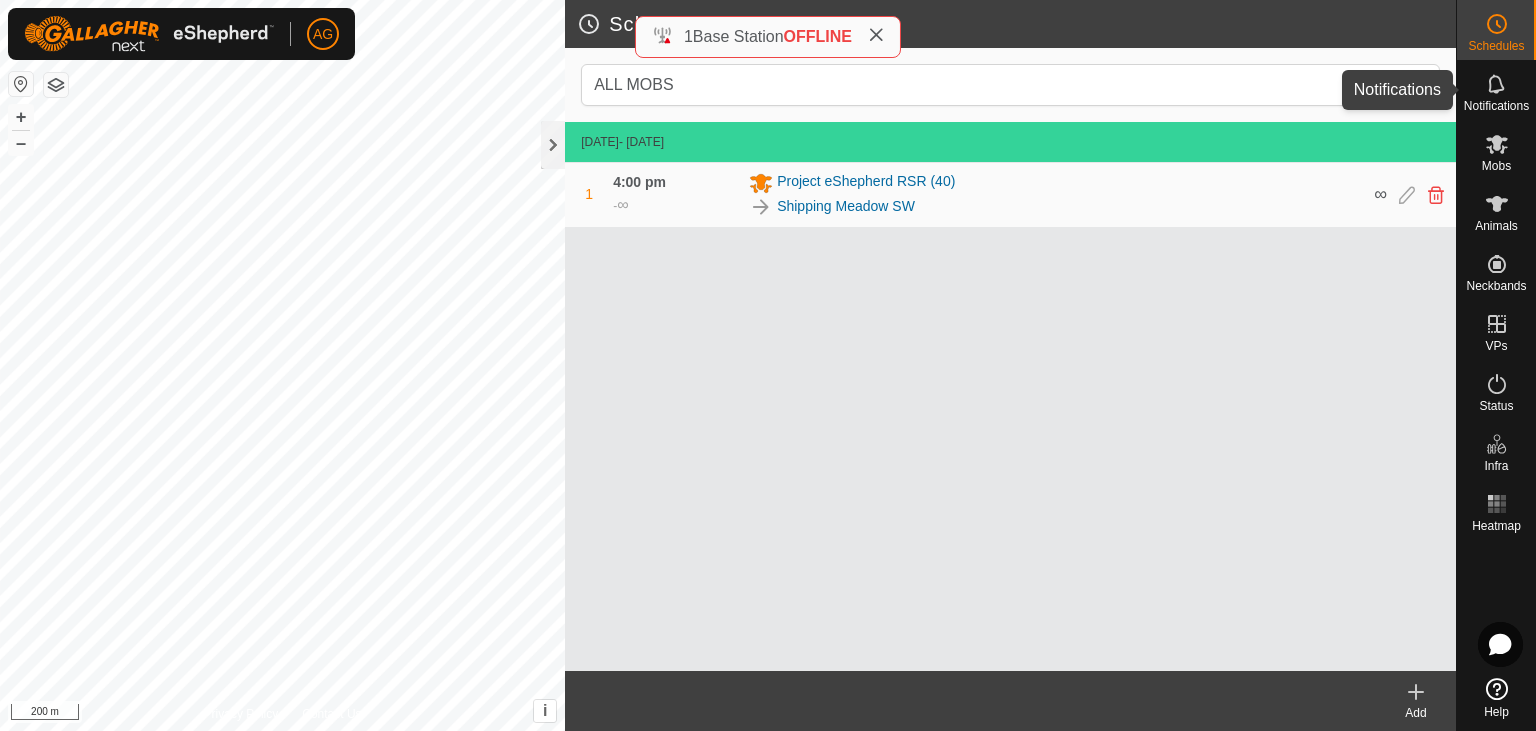 click at bounding box center (1497, 84) 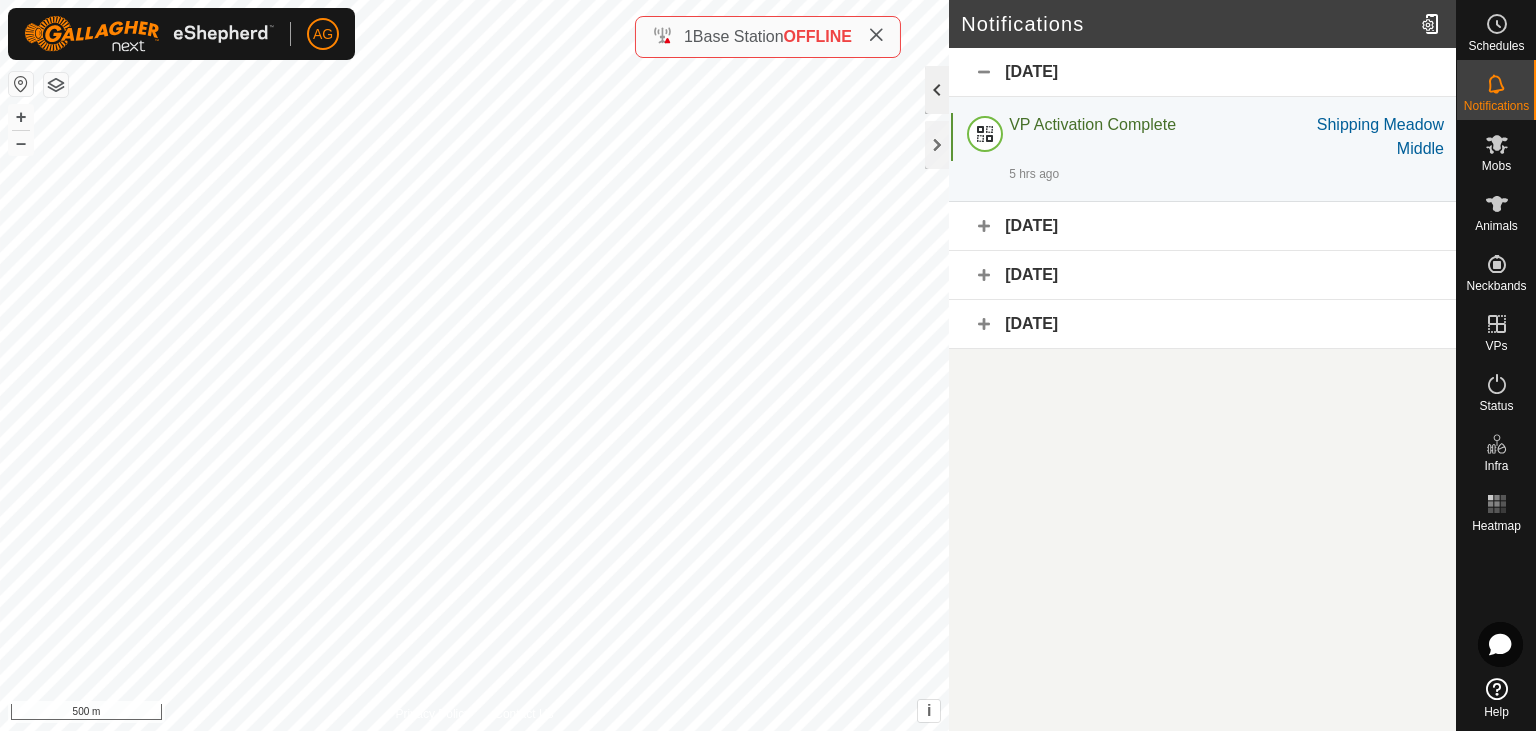 click 